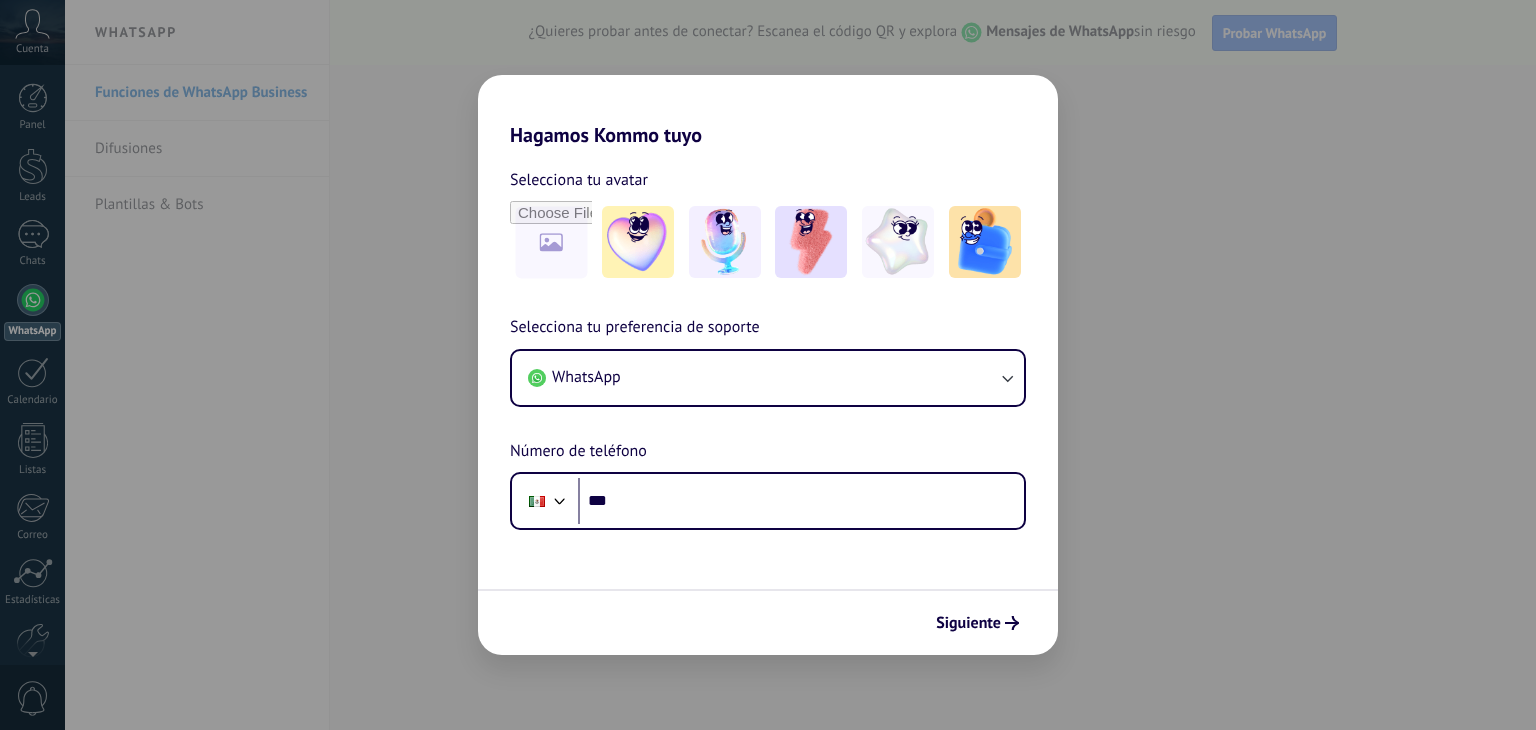 scroll, scrollTop: 0, scrollLeft: 0, axis: both 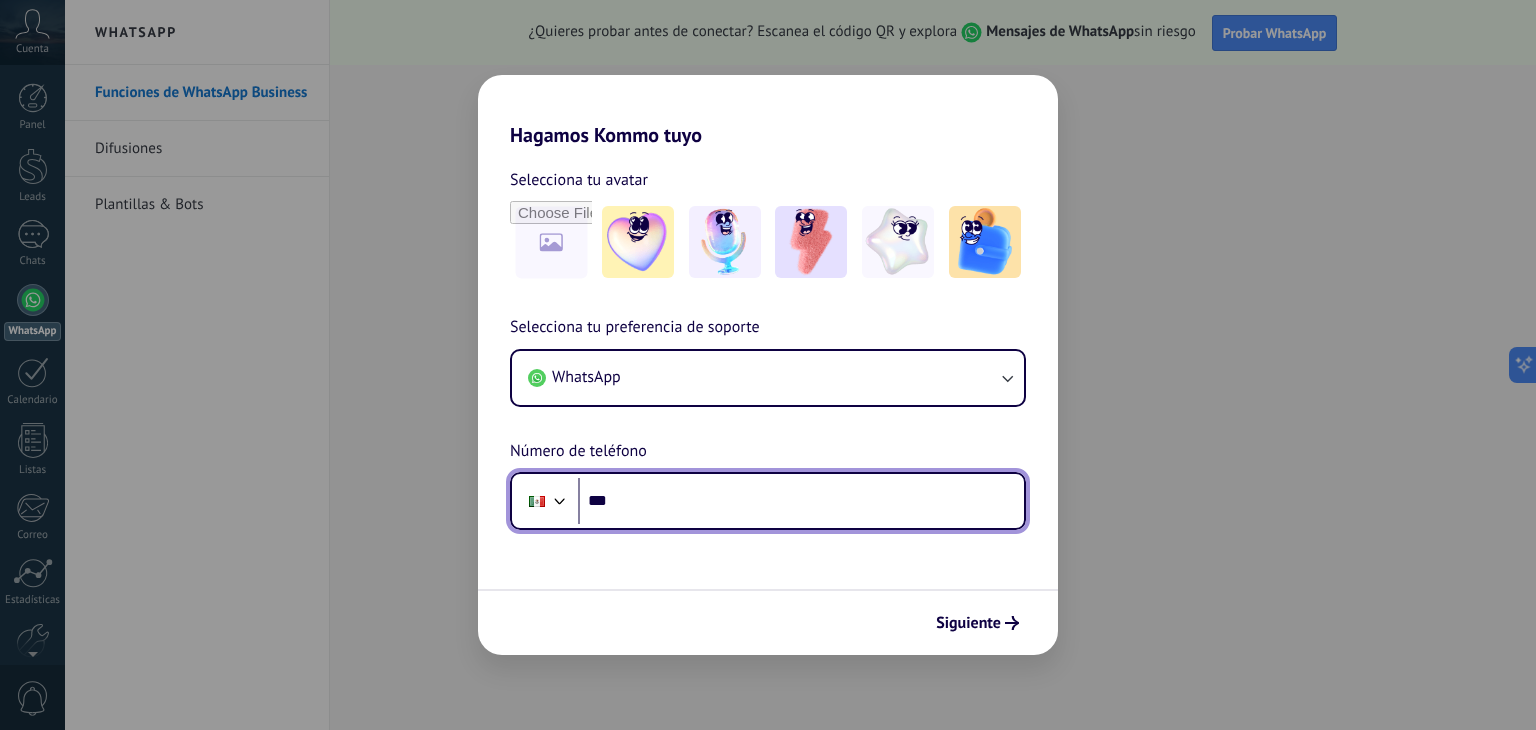 click on "***" at bounding box center (801, 501) 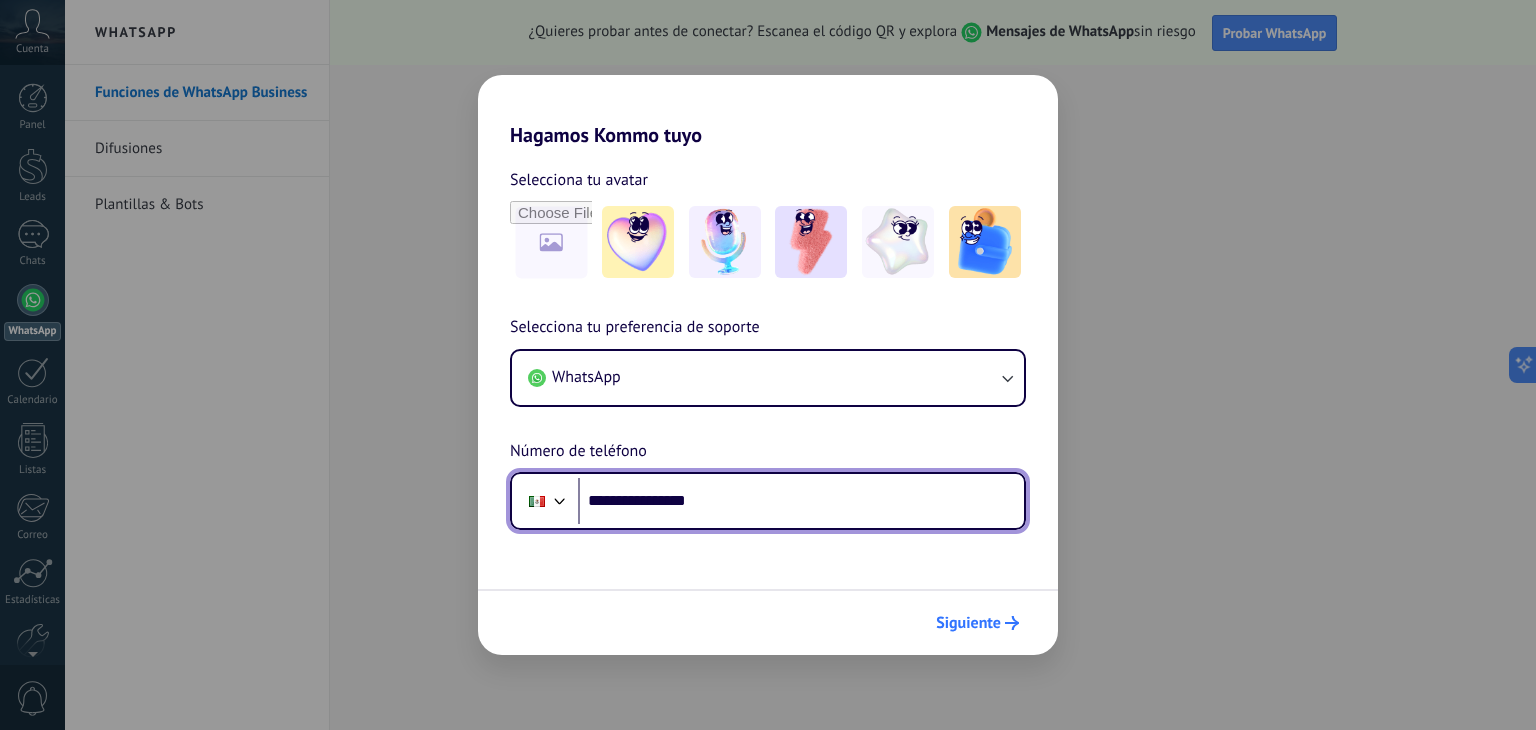 type on "**********" 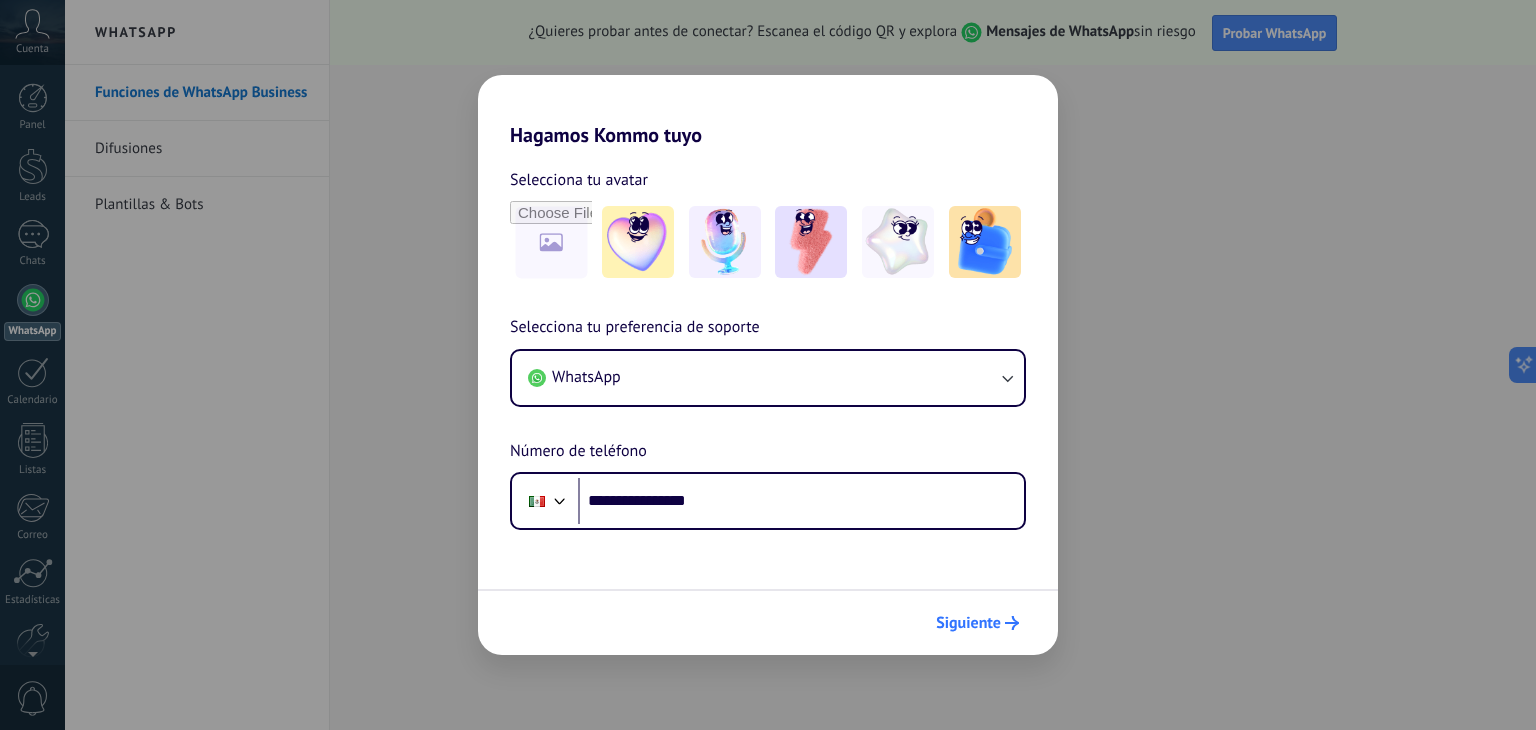 click on "Siguiente" at bounding box center [968, 623] 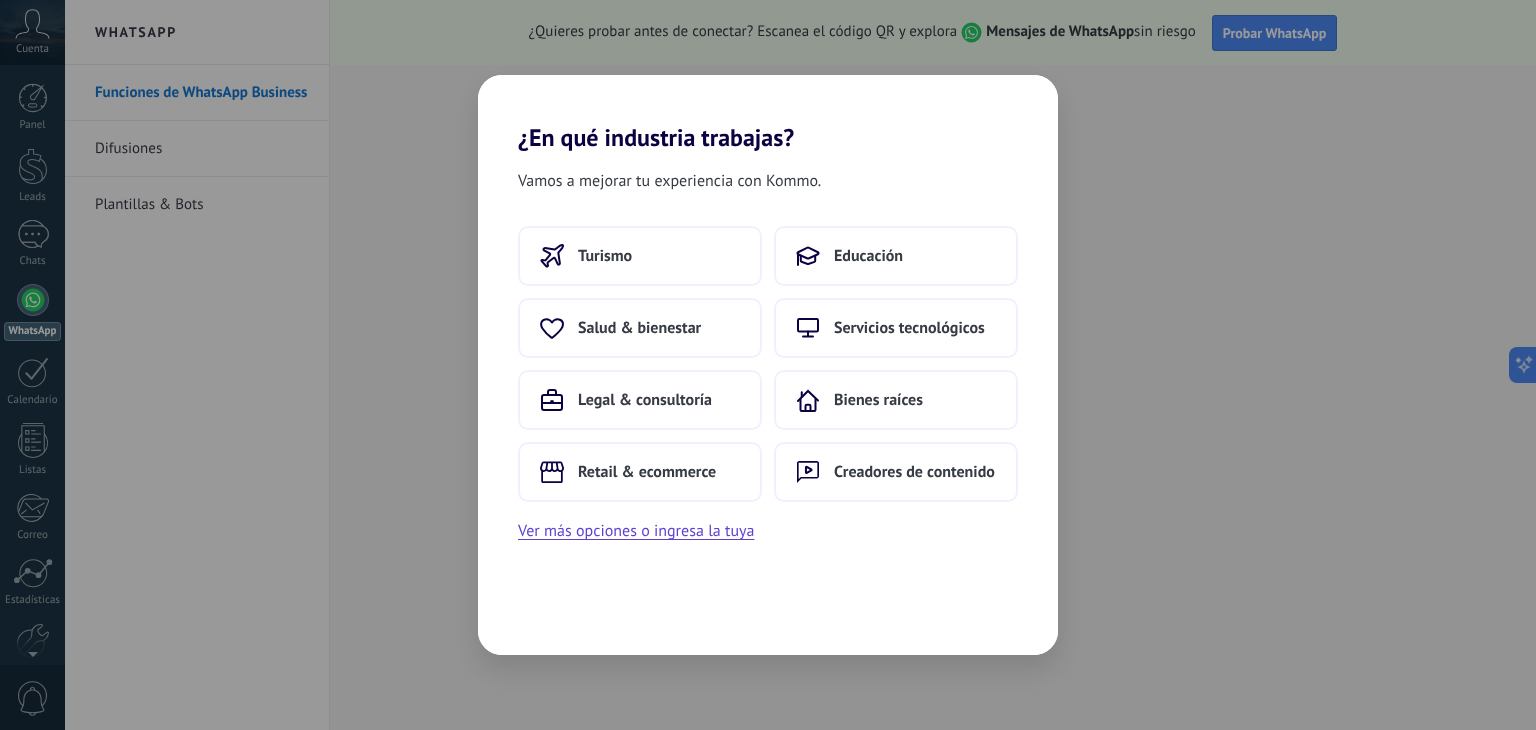 scroll, scrollTop: 0, scrollLeft: 0, axis: both 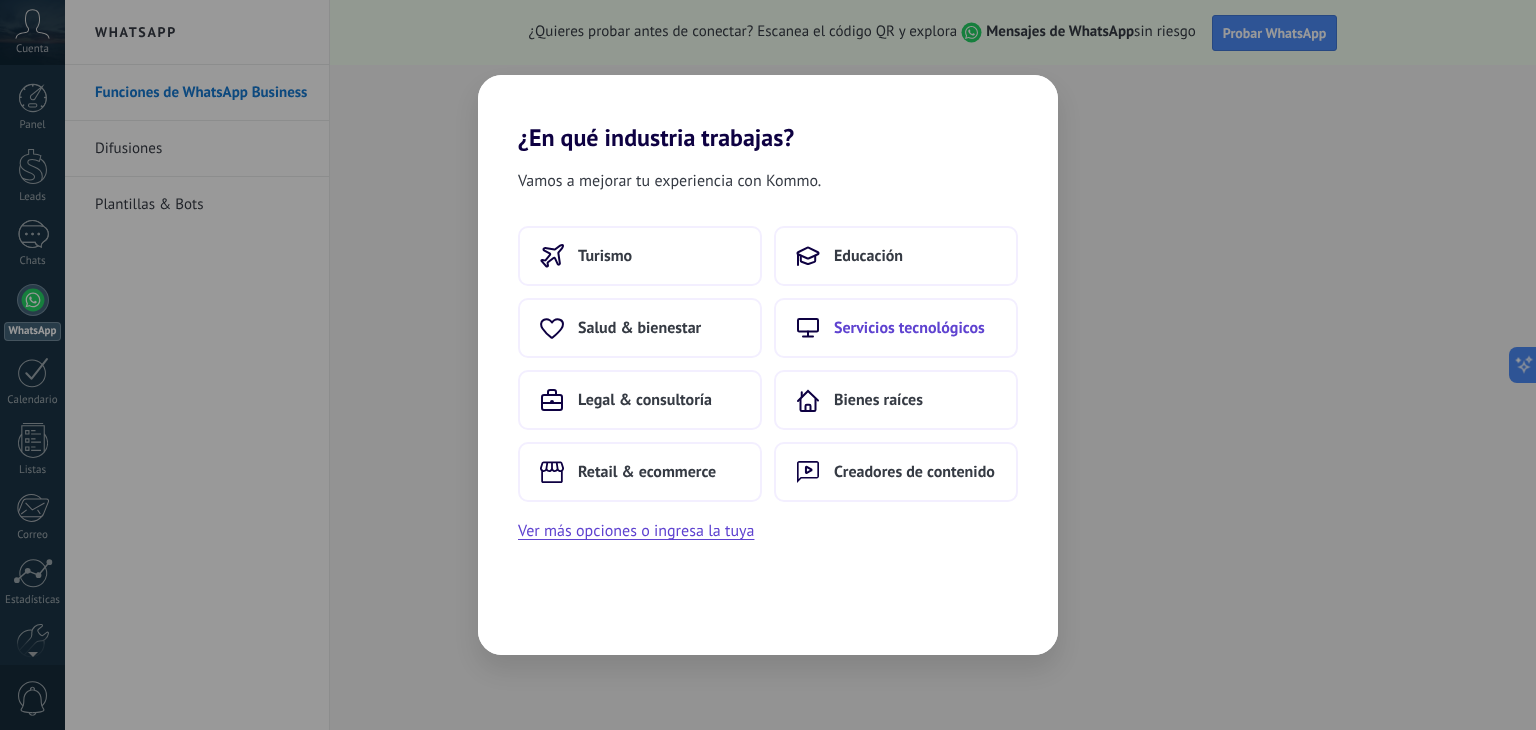 click on "Servicios tecnológicos" at bounding box center (909, 328) 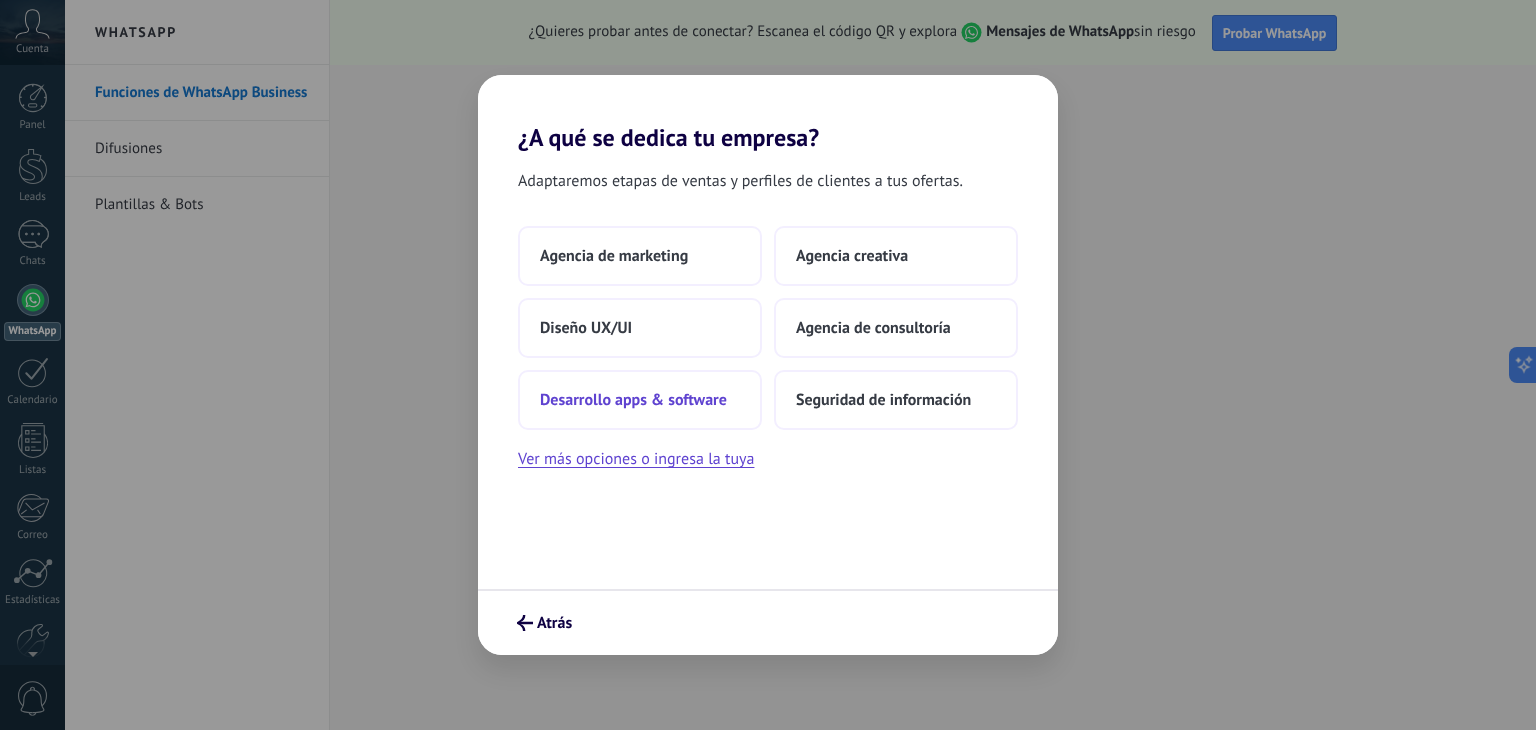 click on "Desarrollo apps & software" at bounding box center (633, 400) 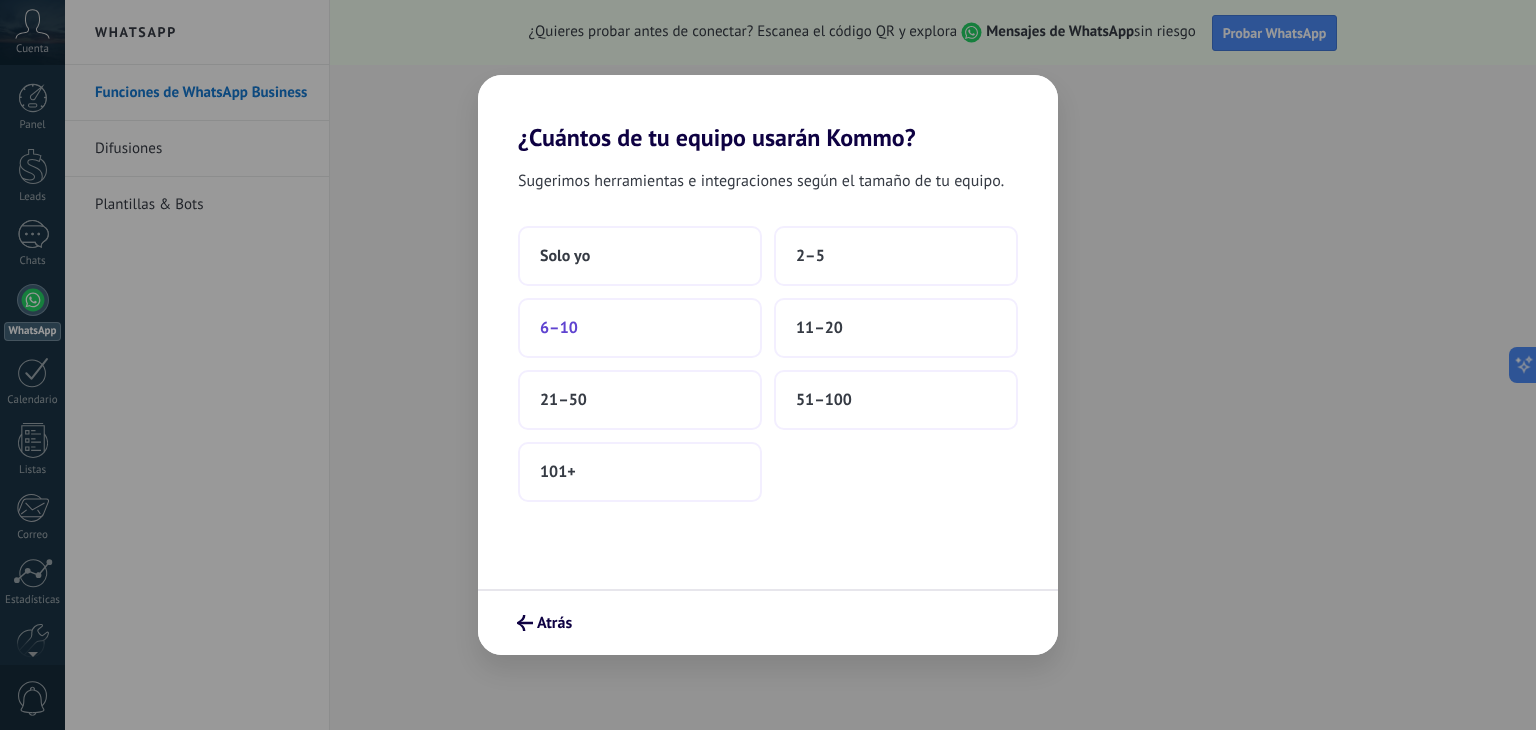 click on "6–10" at bounding box center [640, 328] 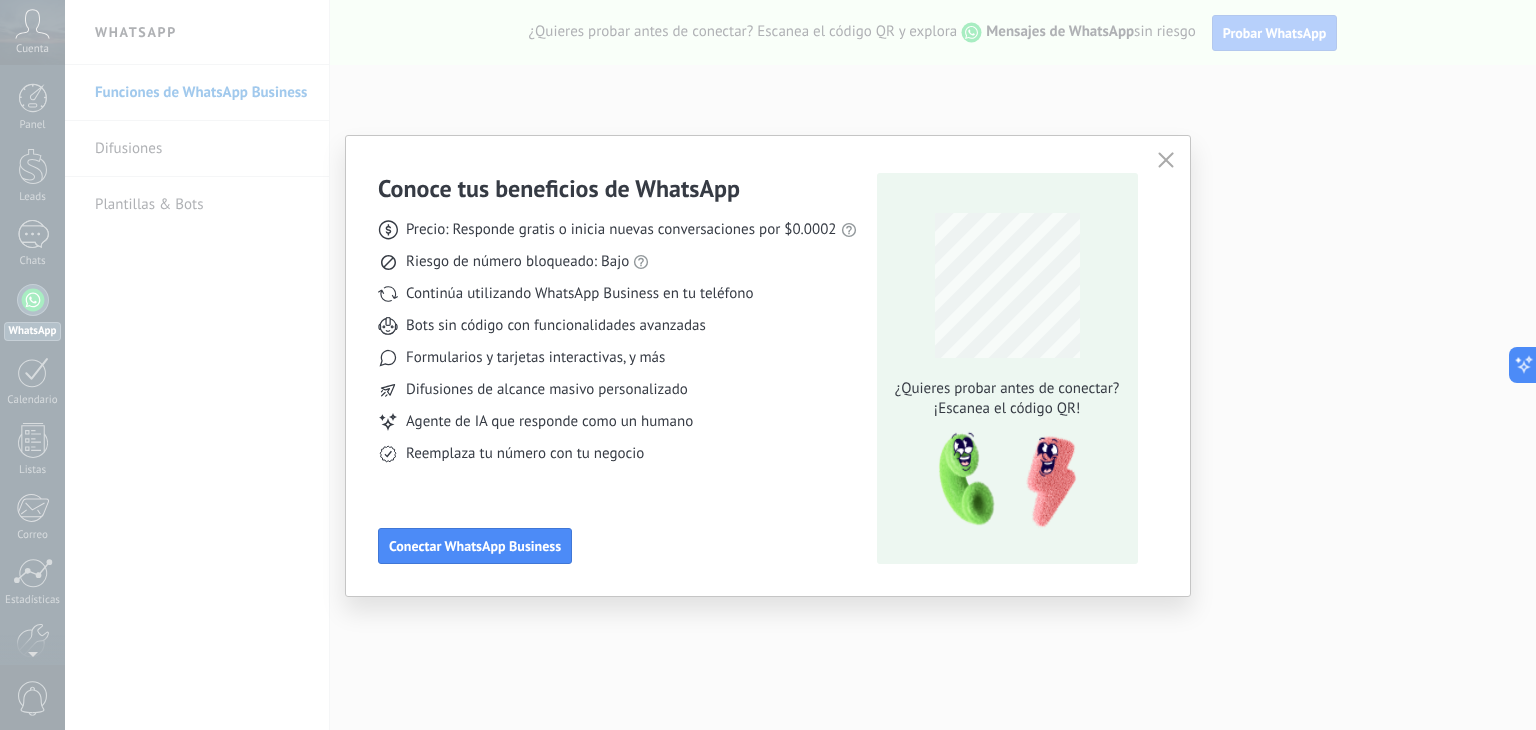 click 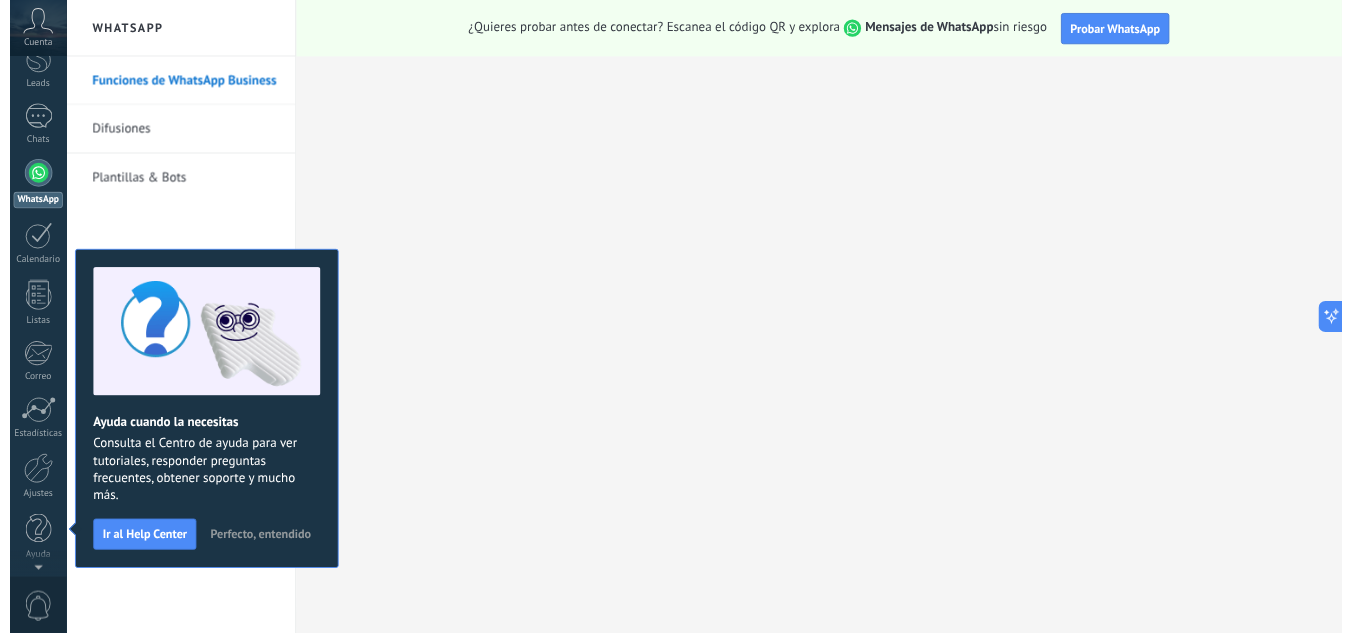 scroll, scrollTop: 0, scrollLeft: 0, axis: both 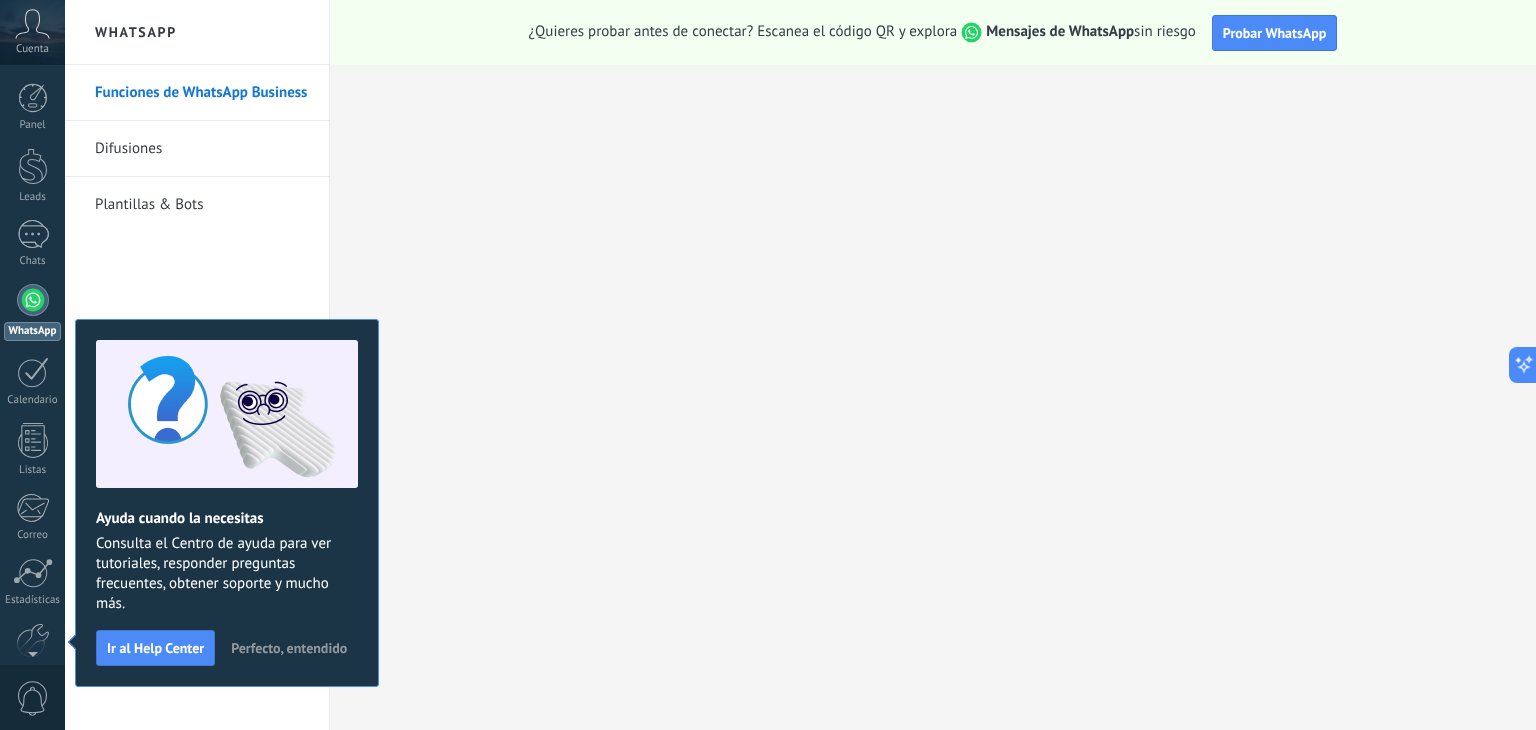 click on "Perfecto, entendido" at bounding box center (289, 648) 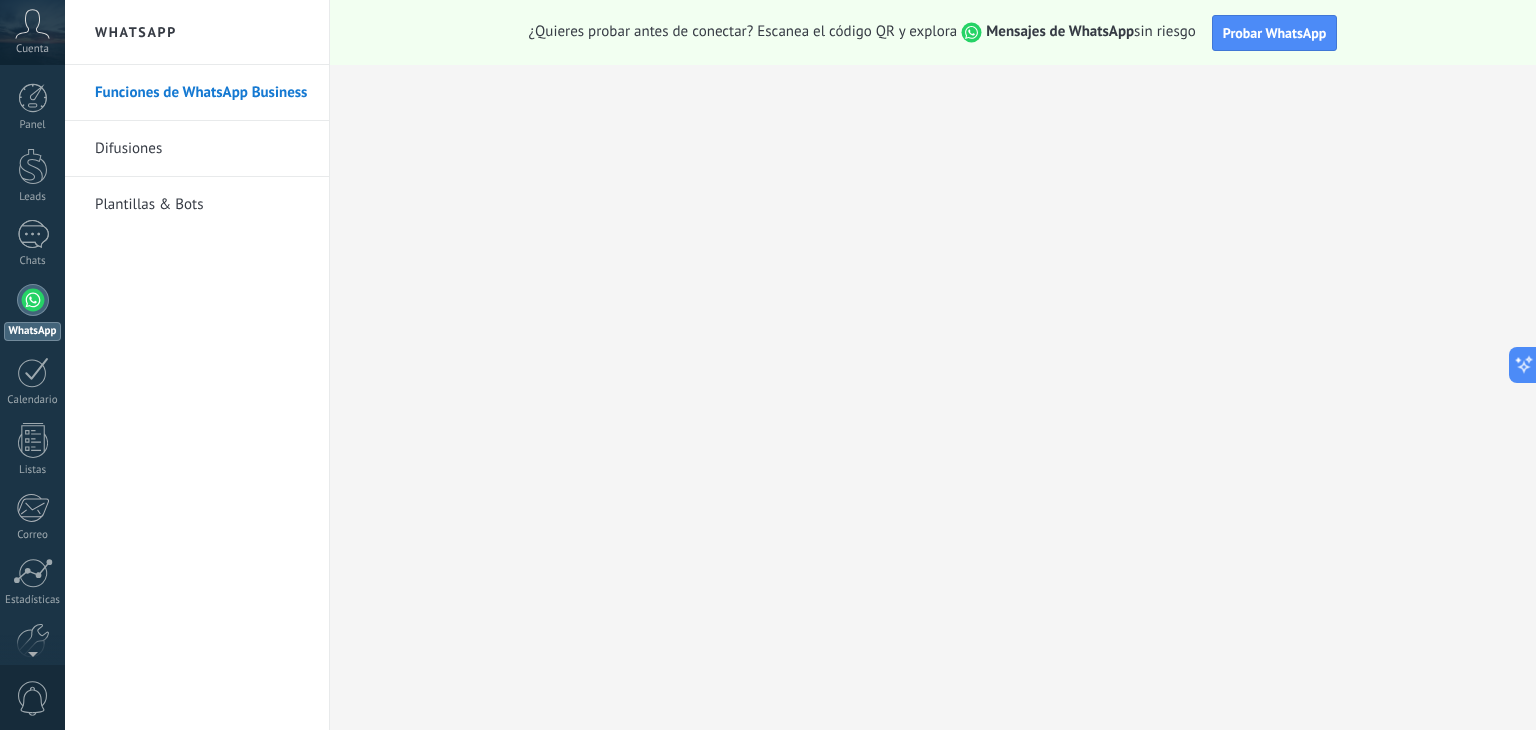 click 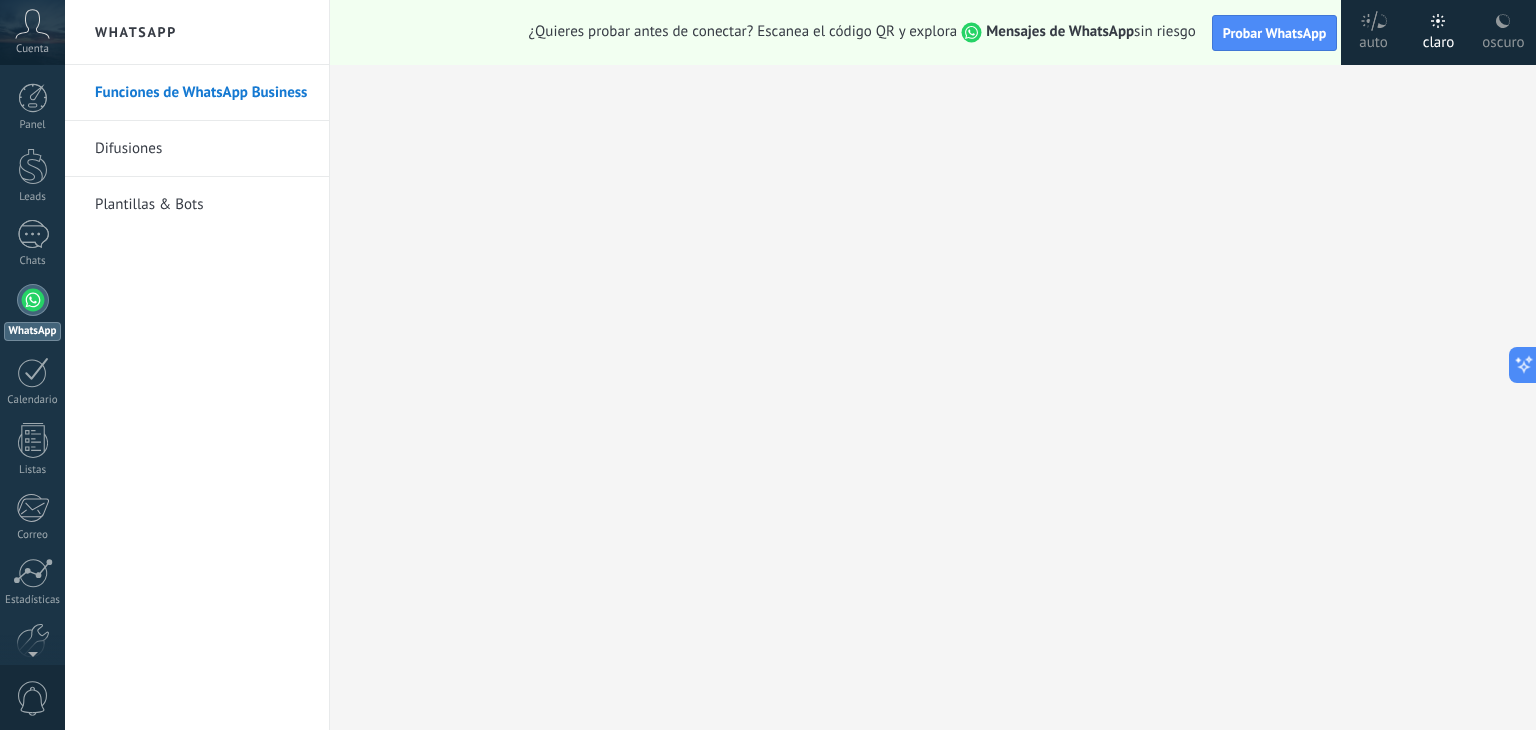 click 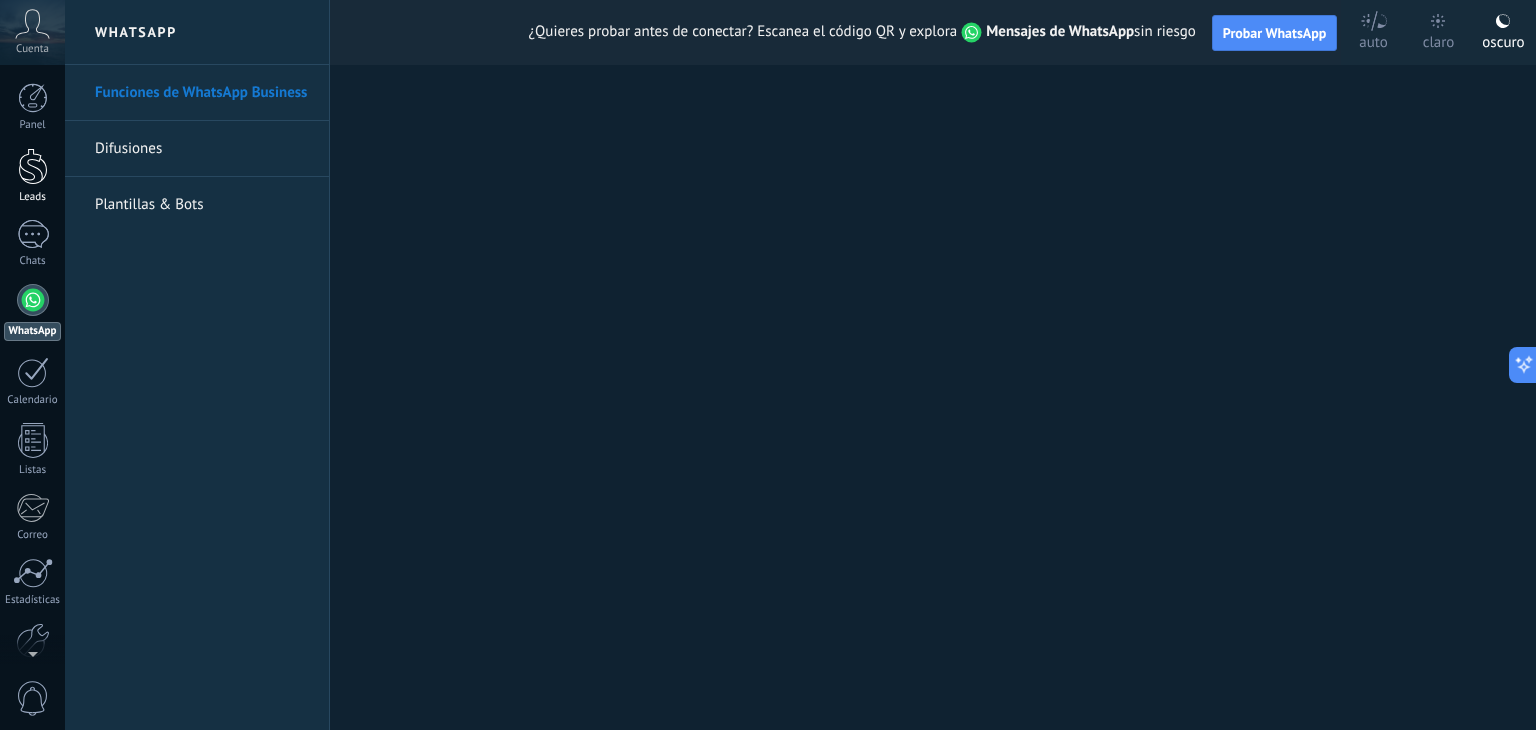 click at bounding box center (33, 166) 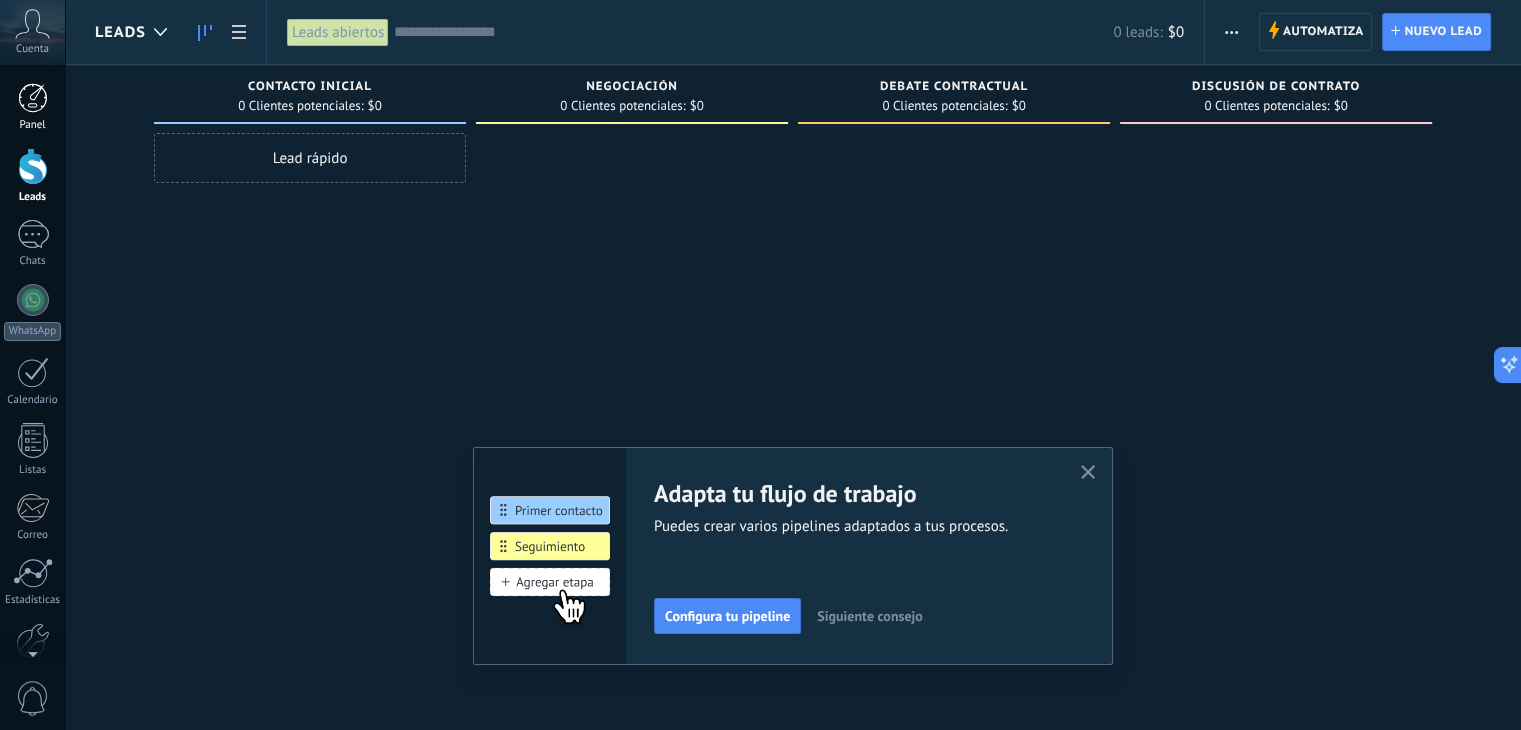 click at bounding box center (33, 98) 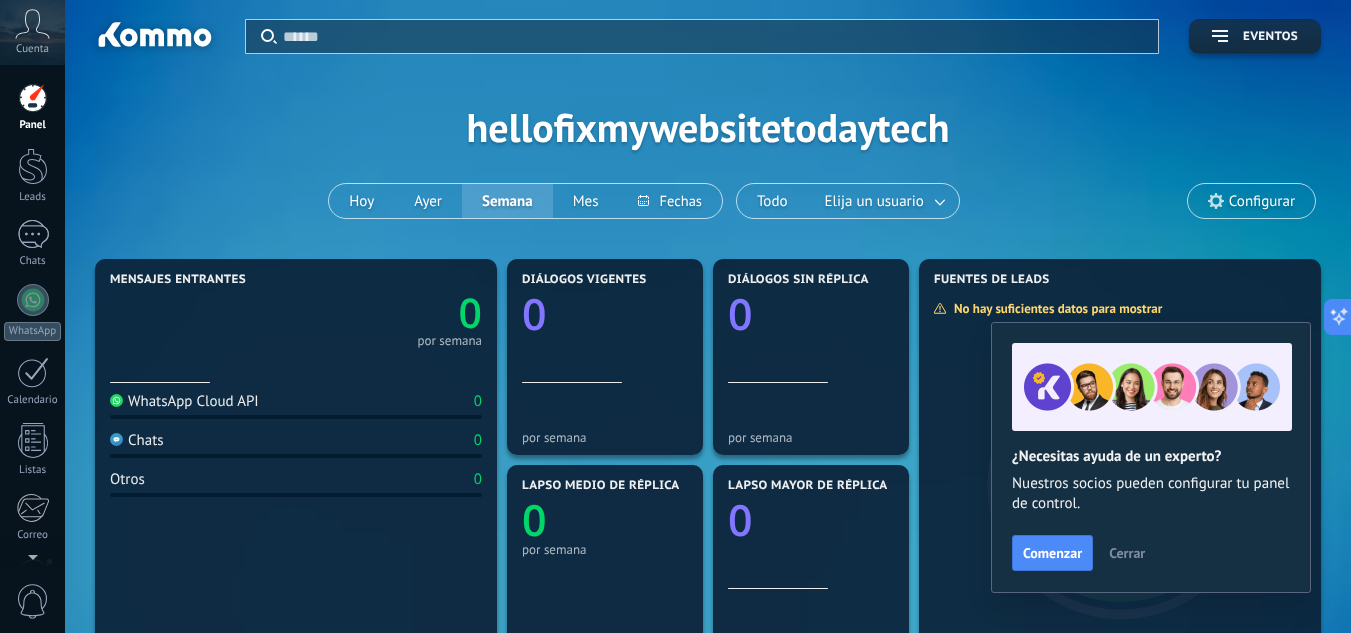click 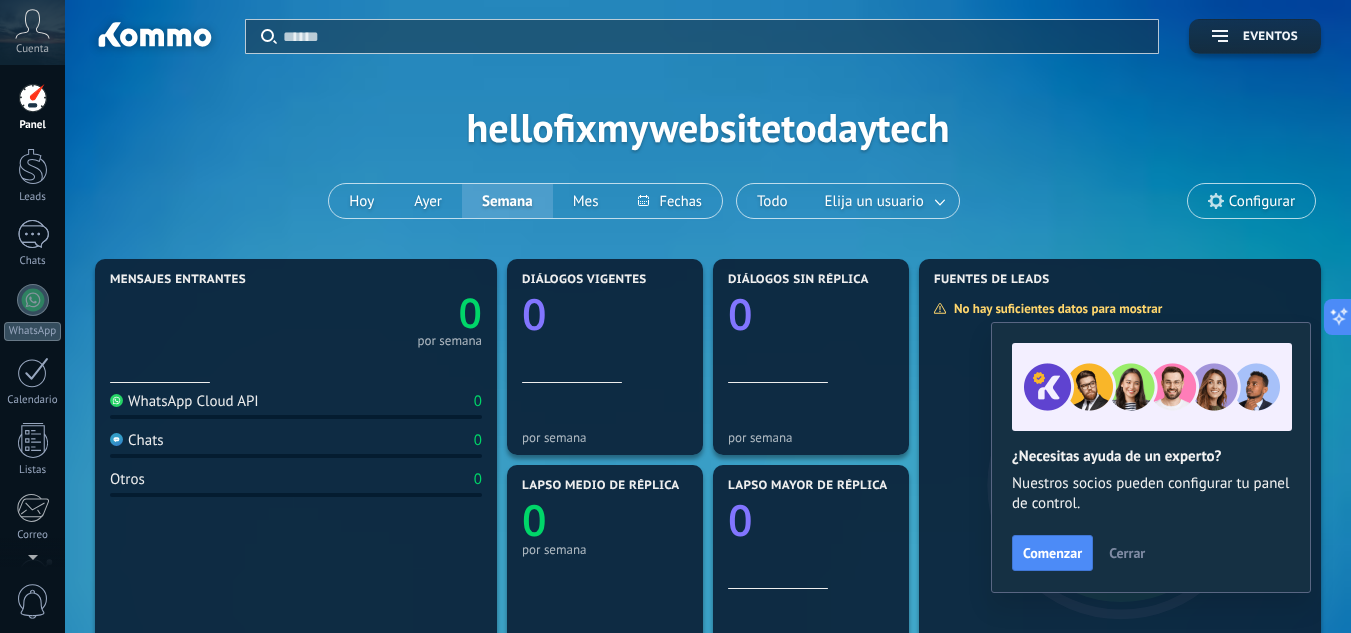 click 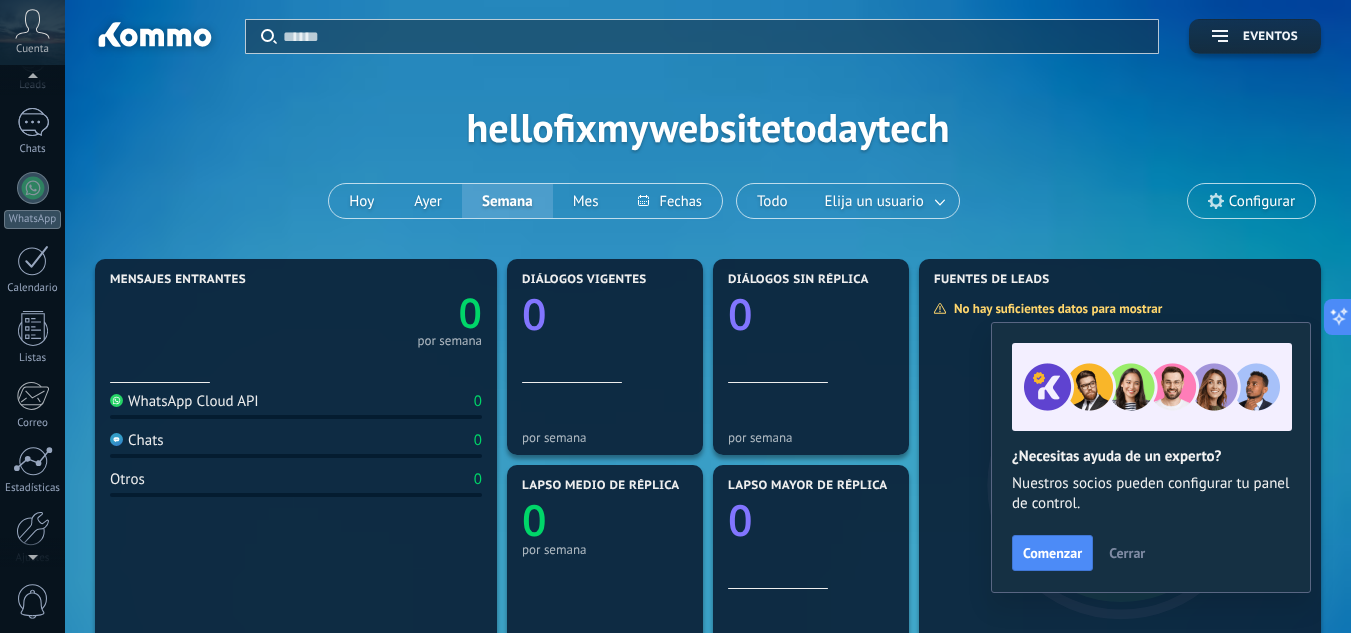 scroll, scrollTop: 199, scrollLeft: 0, axis: vertical 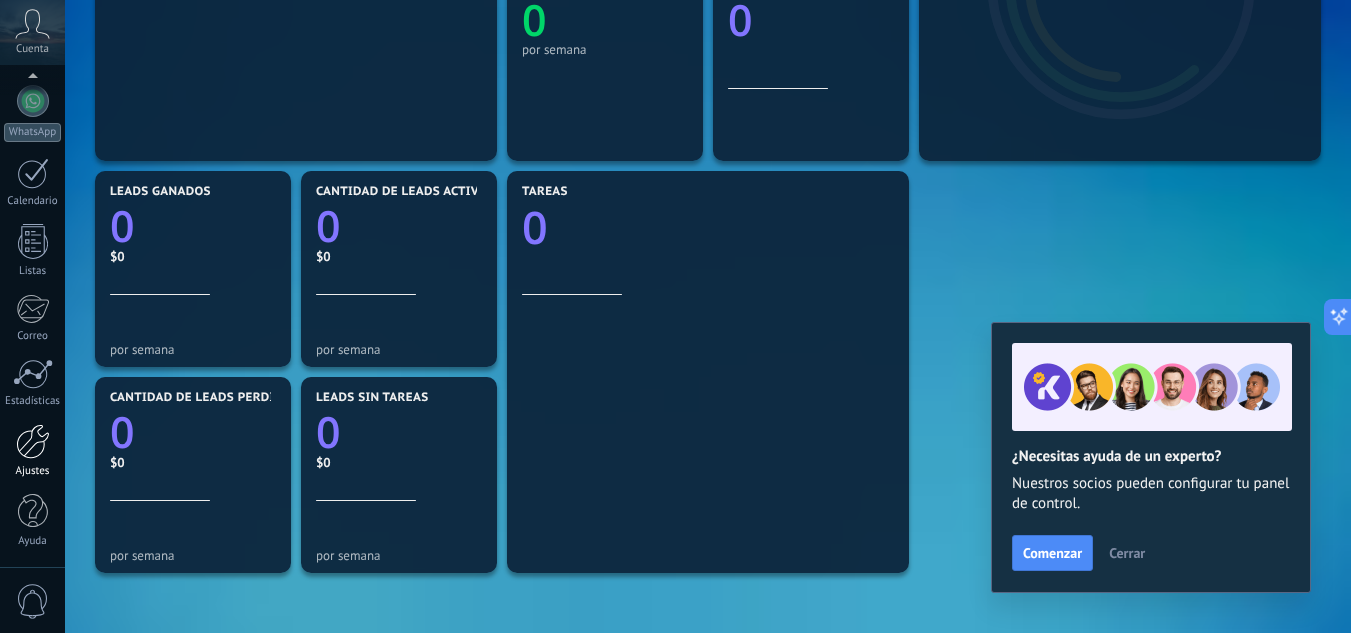 click at bounding box center [33, 441] 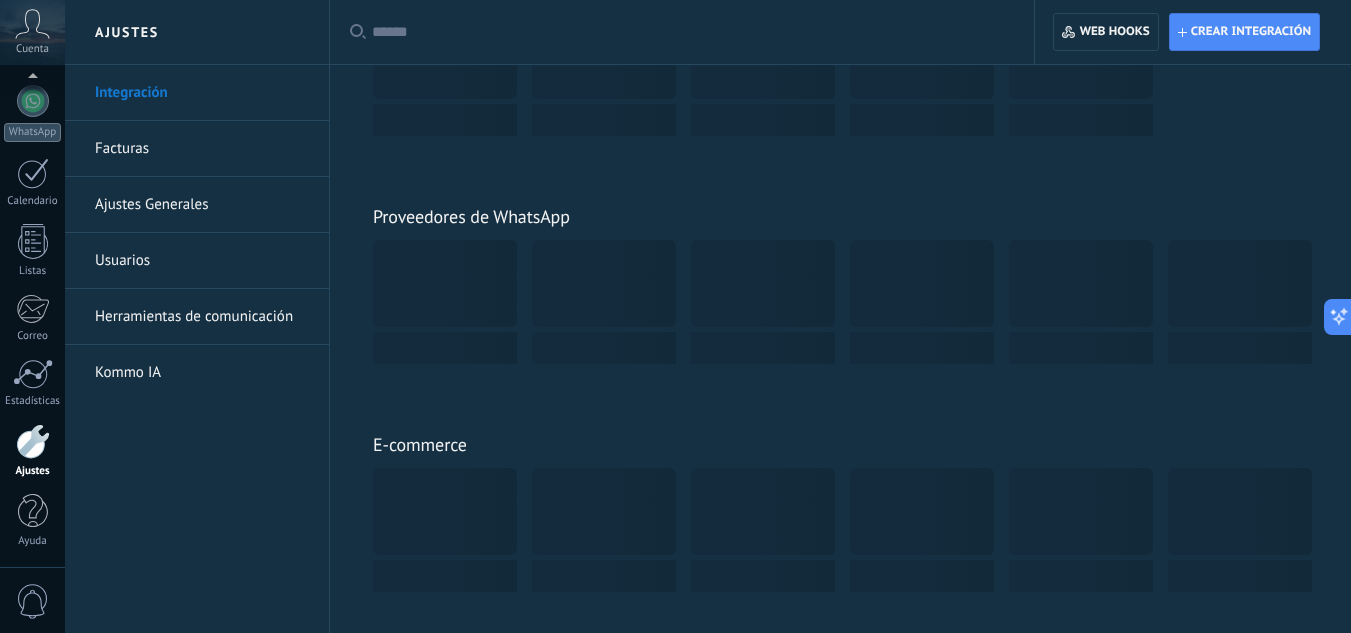 scroll, scrollTop: 0, scrollLeft: 0, axis: both 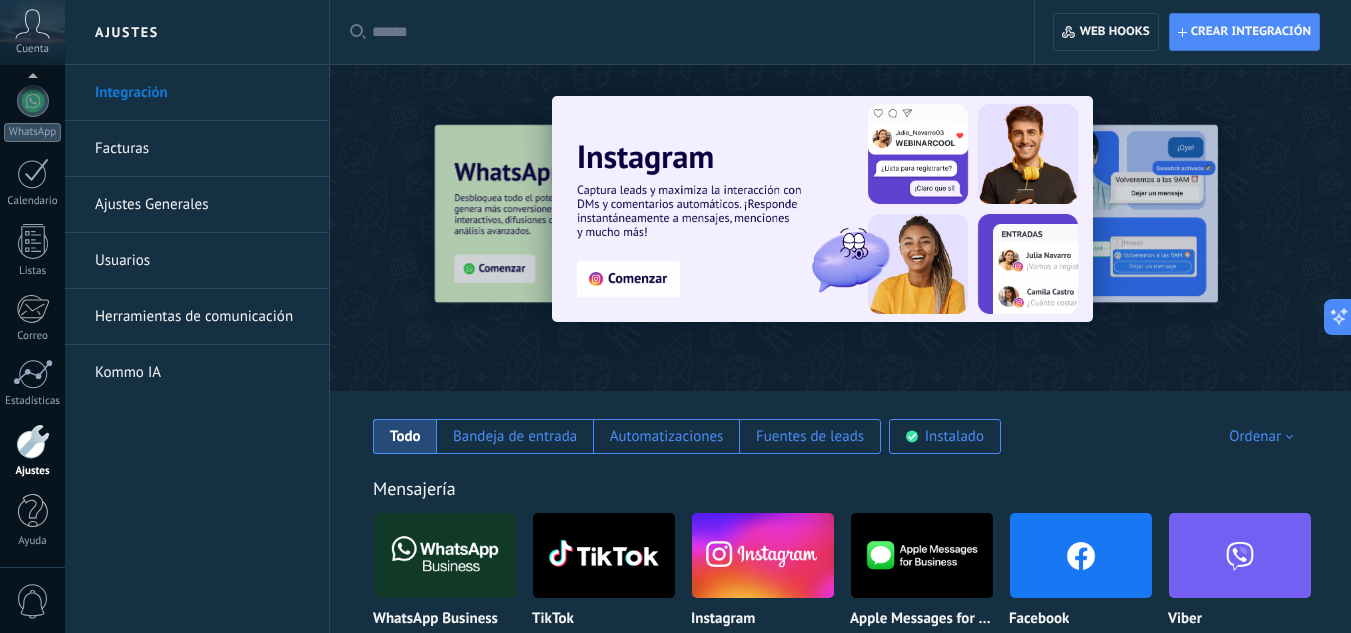 click on "Ajustes Generales" at bounding box center (202, 205) 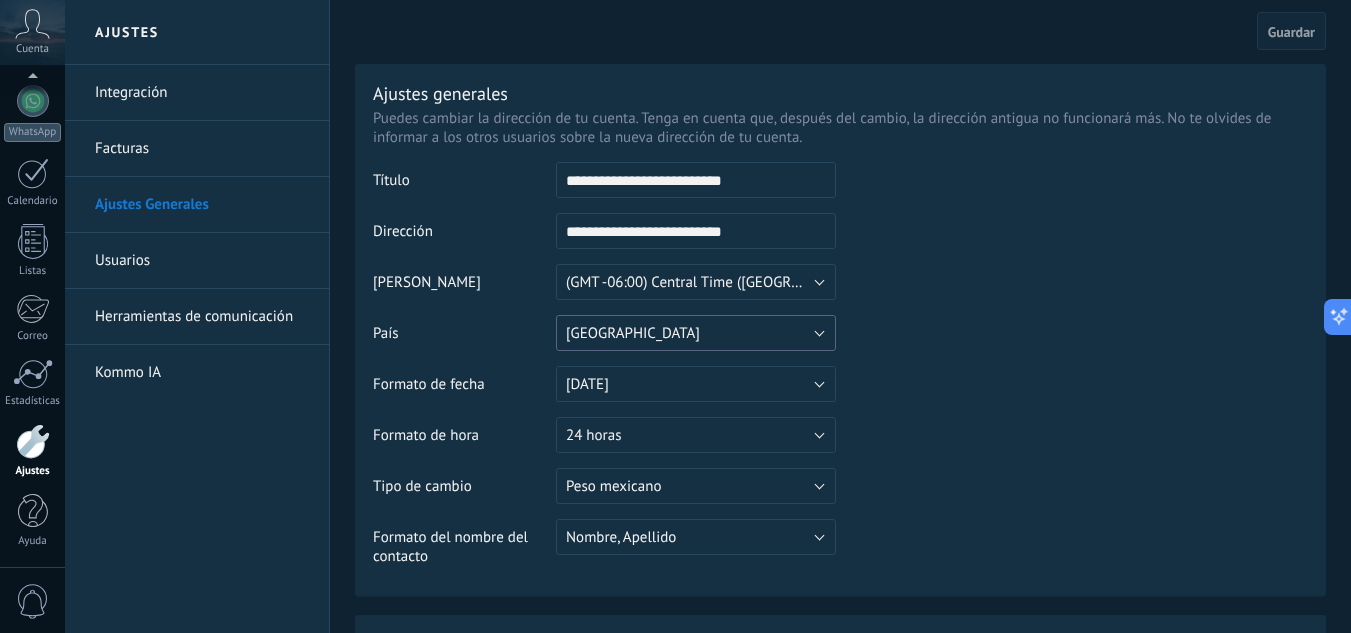 click on "[GEOGRAPHIC_DATA]" at bounding box center (696, 333) 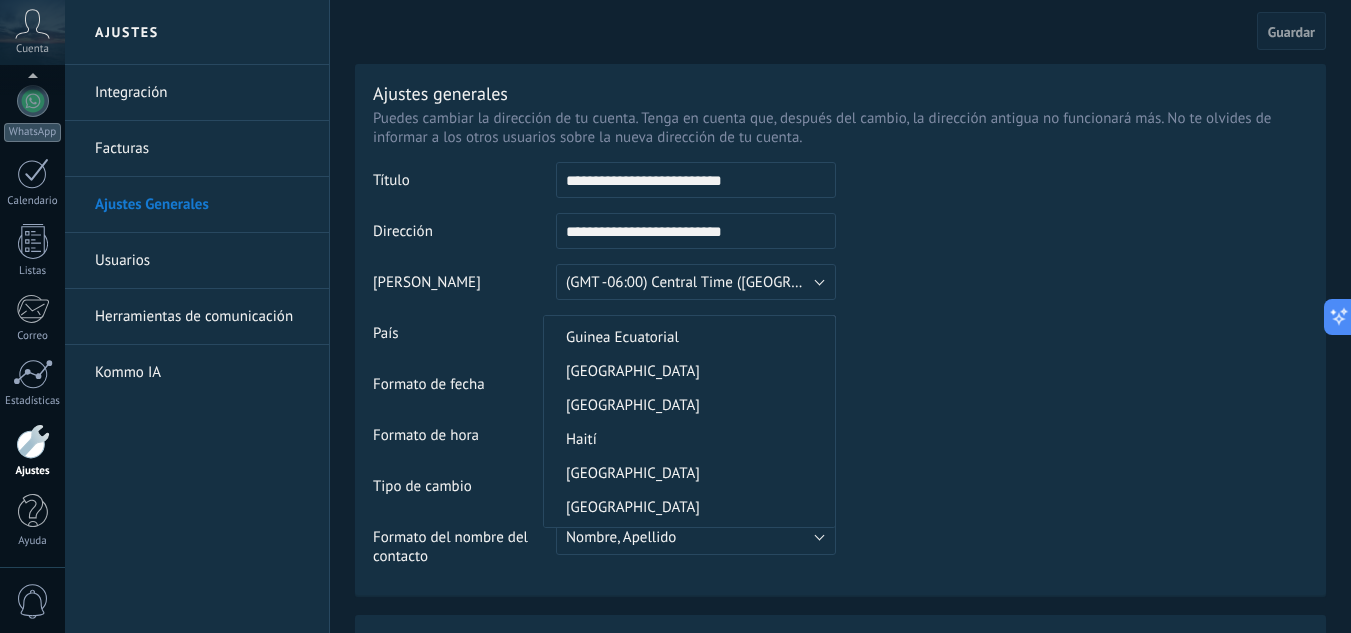 scroll, scrollTop: 2216, scrollLeft: 0, axis: vertical 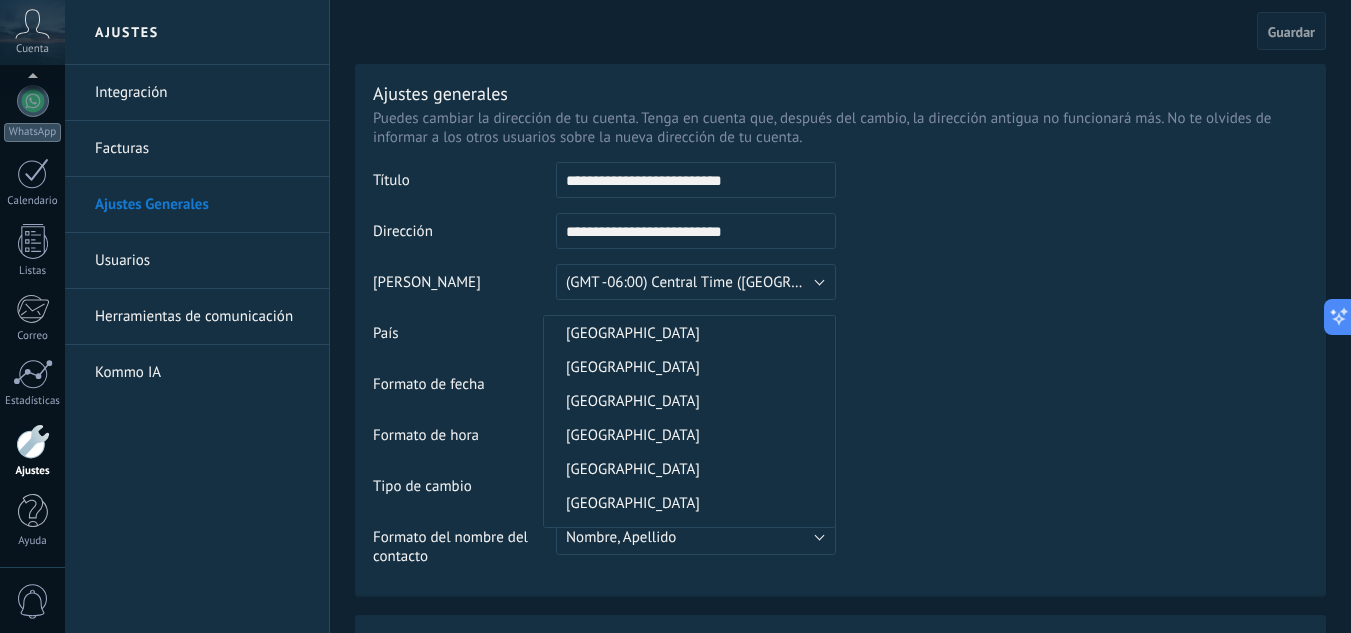 click on "[GEOGRAPHIC_DATA]" at bounding box center (686, 333) 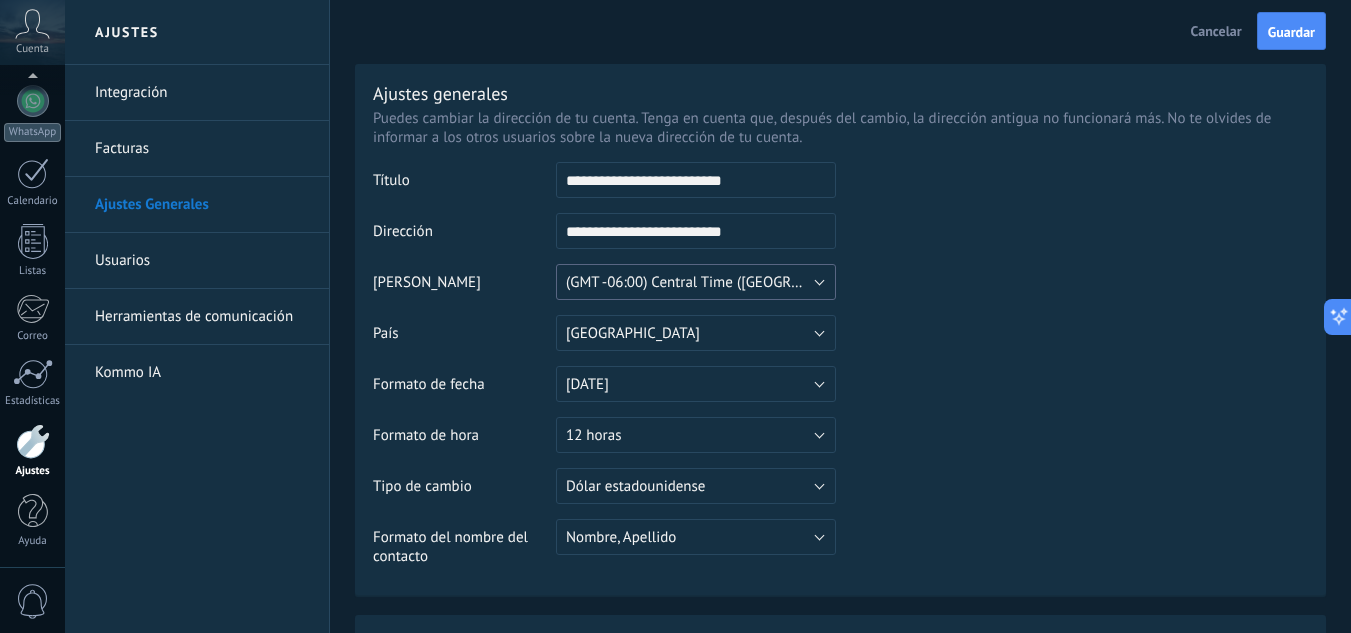 click on "(GMT -06:00) Central Time ([GEOGRAPHIC_DATA] & [GEOGRAPHIC_DATA])" at bounding box center (799, 282) 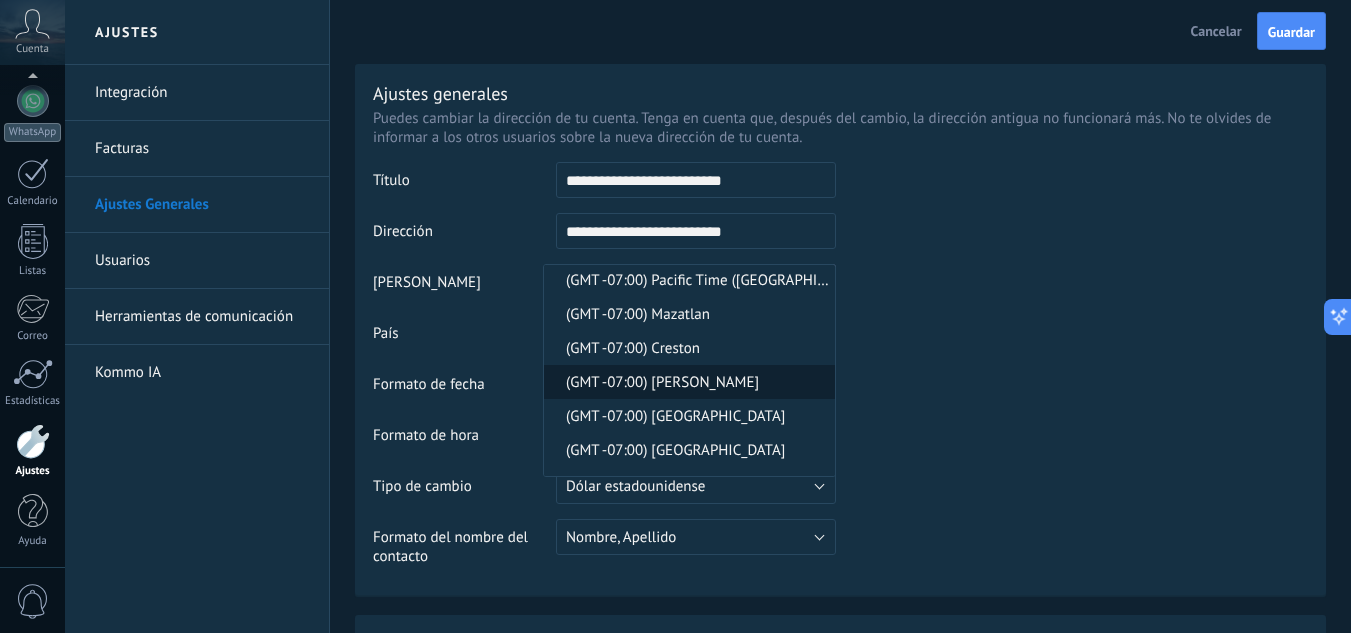 scroll, scrollTop: 13400, scrollLeft: 0, axis: vertical 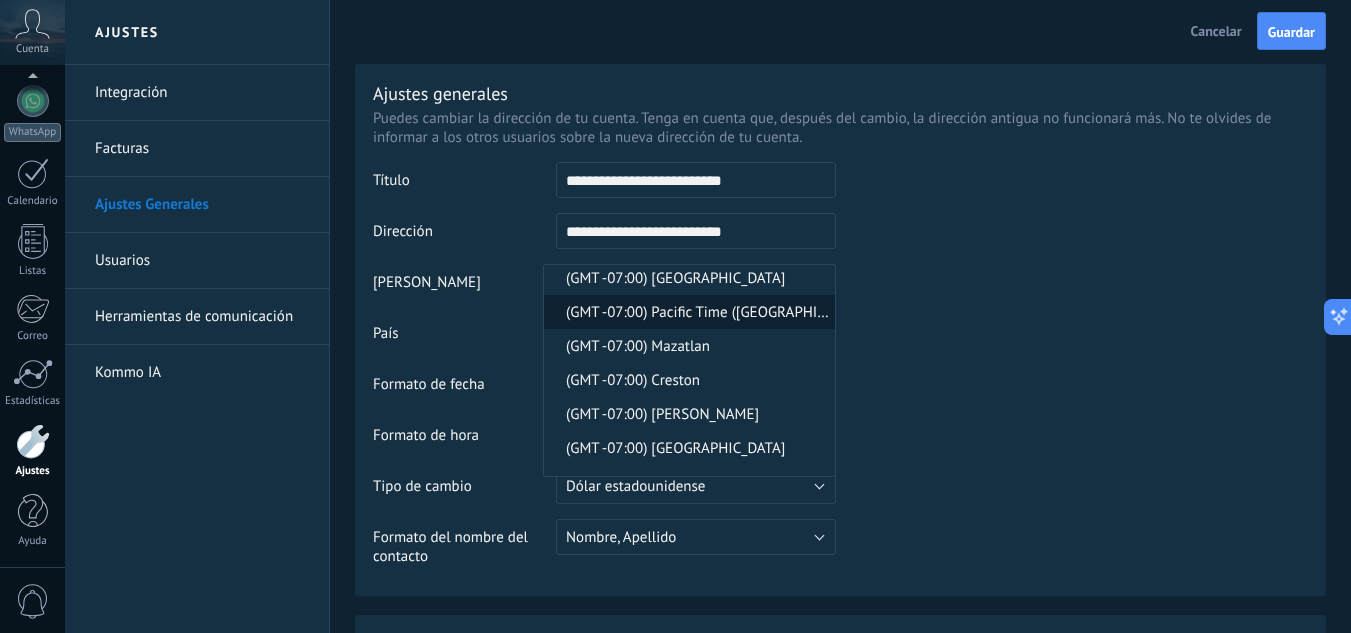 click on "(GMT -07:00) Pacific Time ([GEOGRAPHIC_DATA] & [GEOGRAPHIC_DATA])" at bounding box center (686, 312) 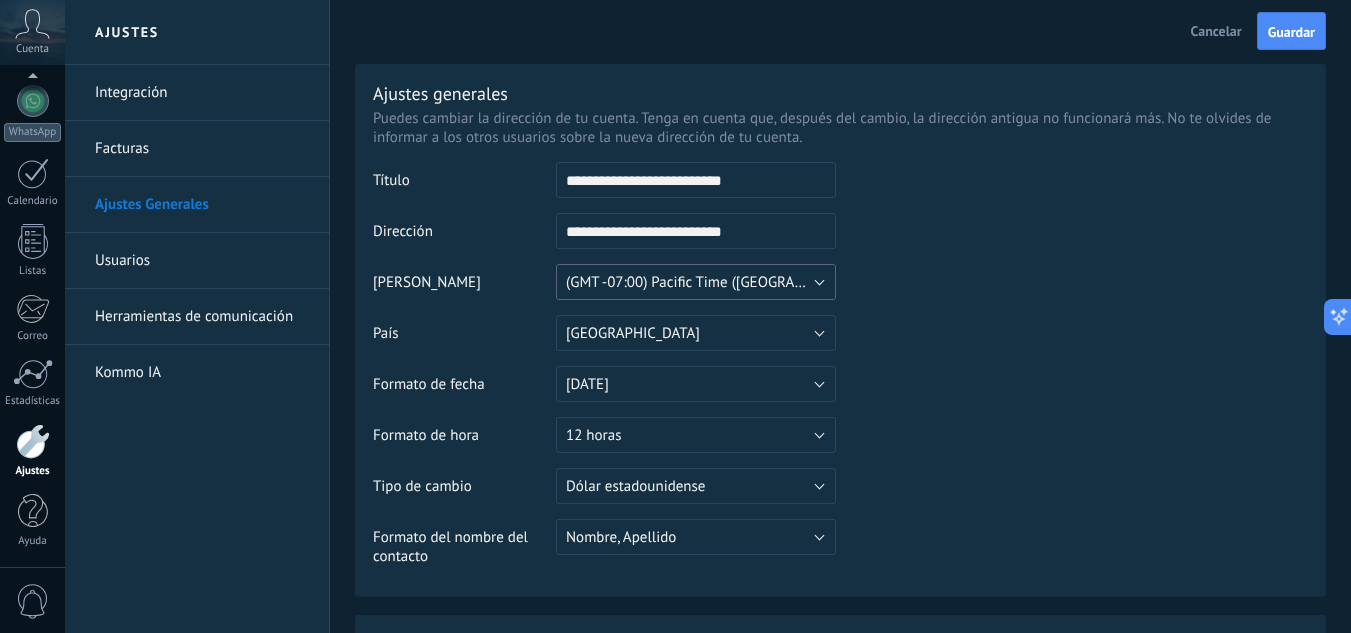 click on "(GMT -07:00) Pacific Time ([GEOGRAPHIC_DATA] & [GEOGRAPHIC_DATA])" at bounding box center [797, 282] 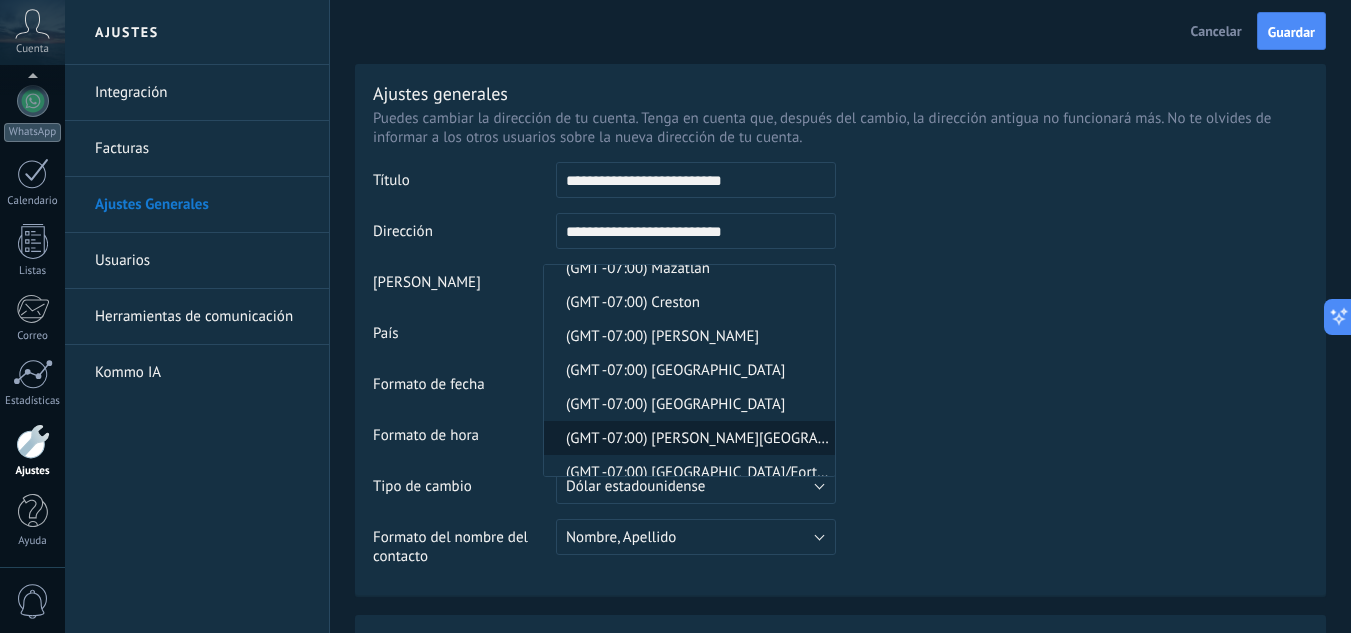 scroll, scrollTop: 13444, scrollLeft: 0, axis: vertical 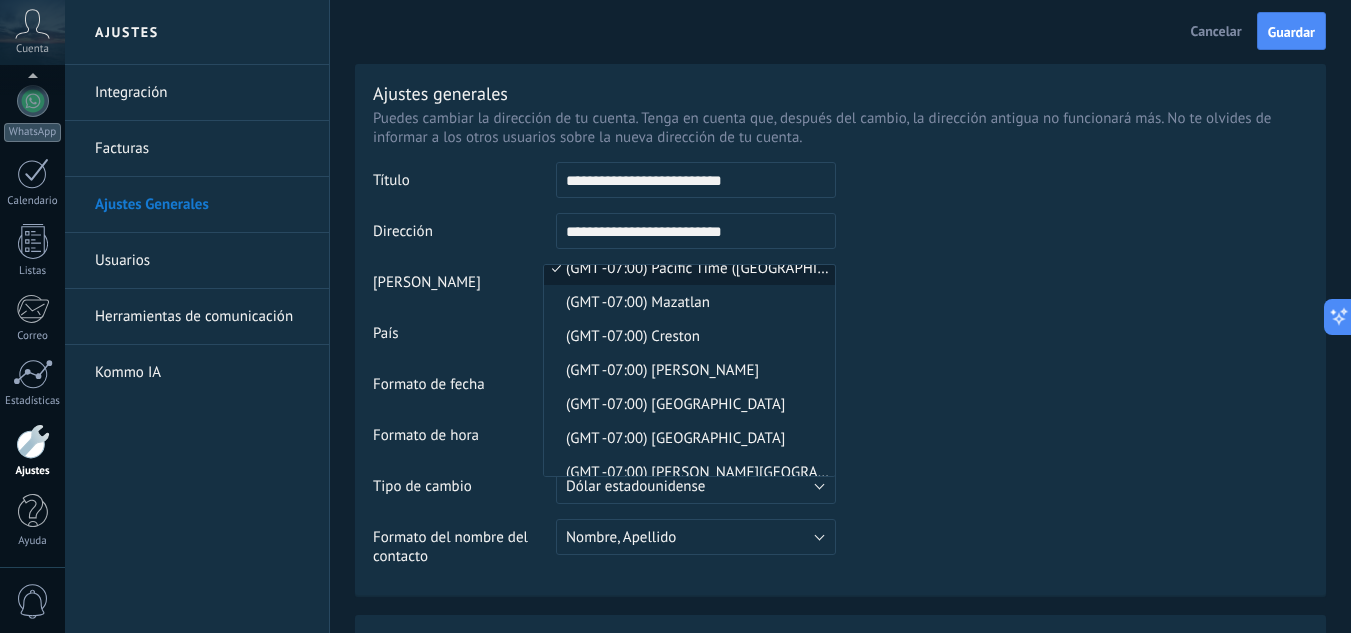 click on "(GMT -07:00) Pacific Time ([GEOGRAPHIC_DATA] & [GEOGRAPHIC_DATA])" at bounding box center [686, 268] 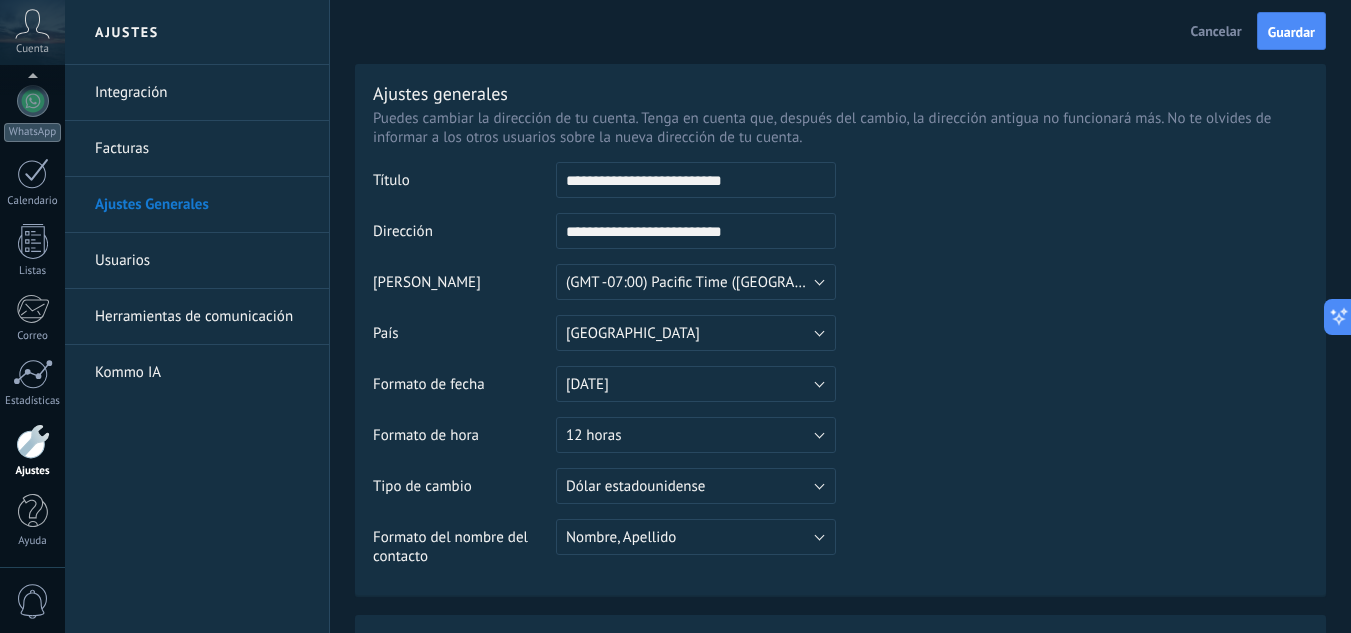 drag, startPoint x: 750, startPoint y: 183, endPoint x: 483, endPoint y: 168, distance: 267.42102 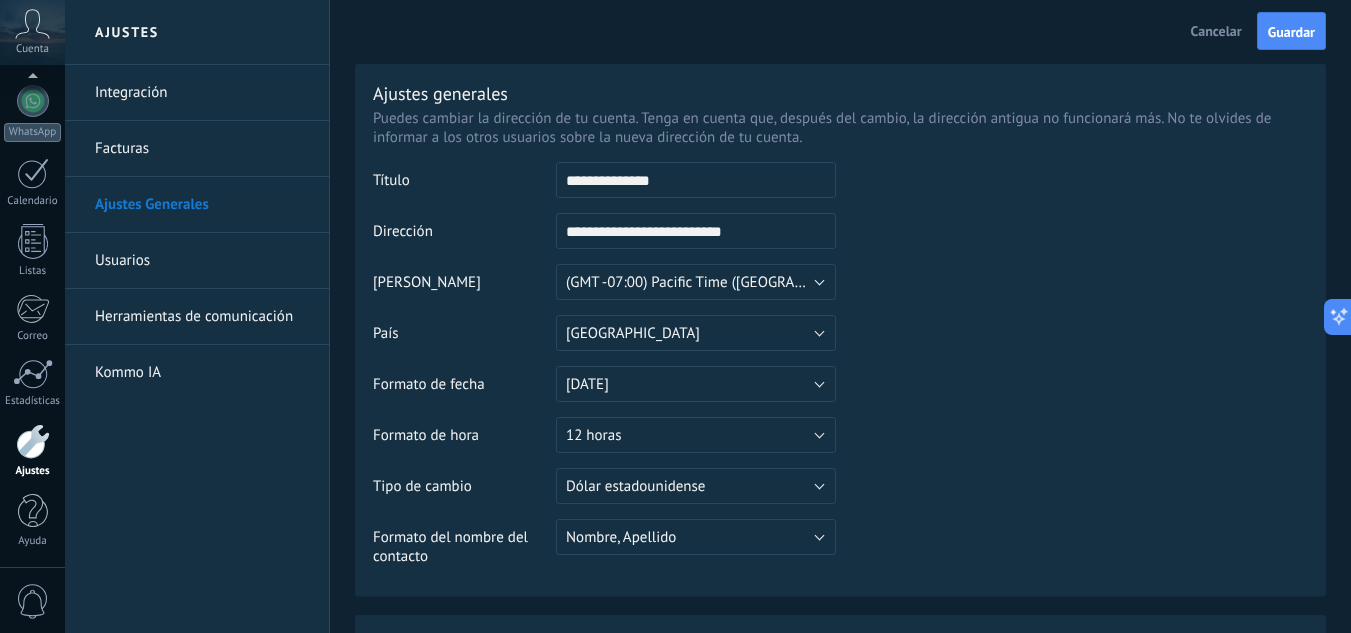 click on "**********" at bounding box center (696, 180) 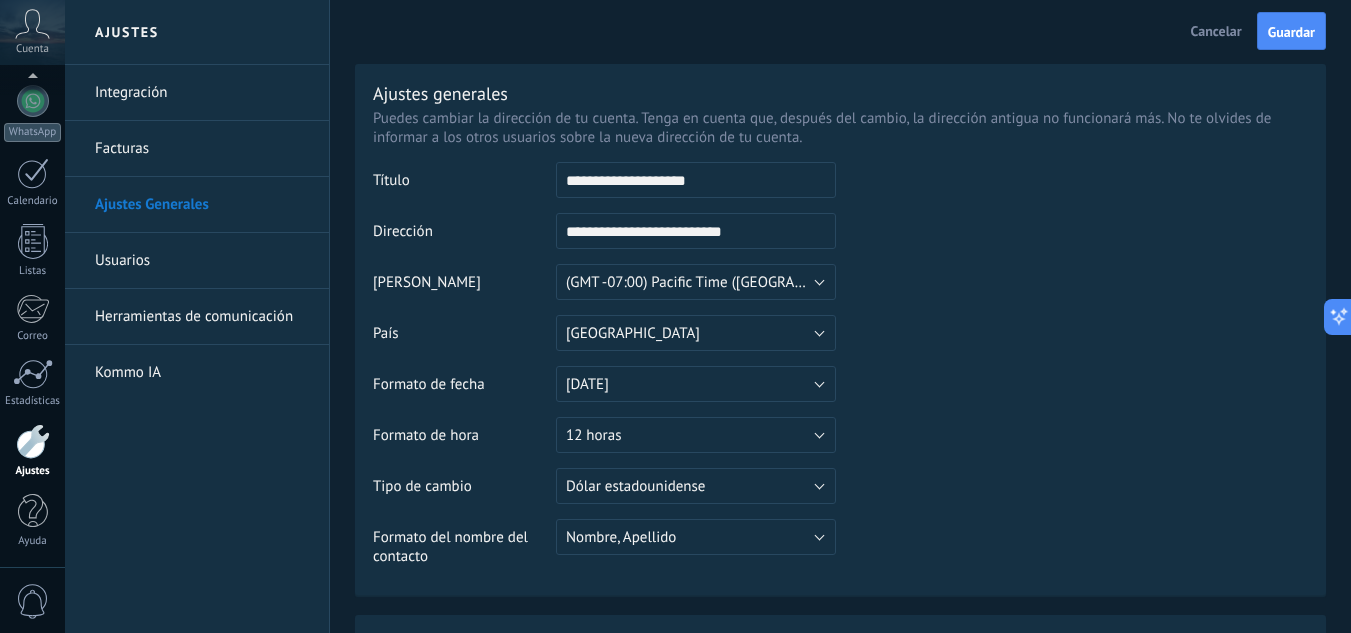 drag, startPoint x: 737, startPoint y: 185, endPoint x: 523, endPoint y: 184, distance: 214.00233 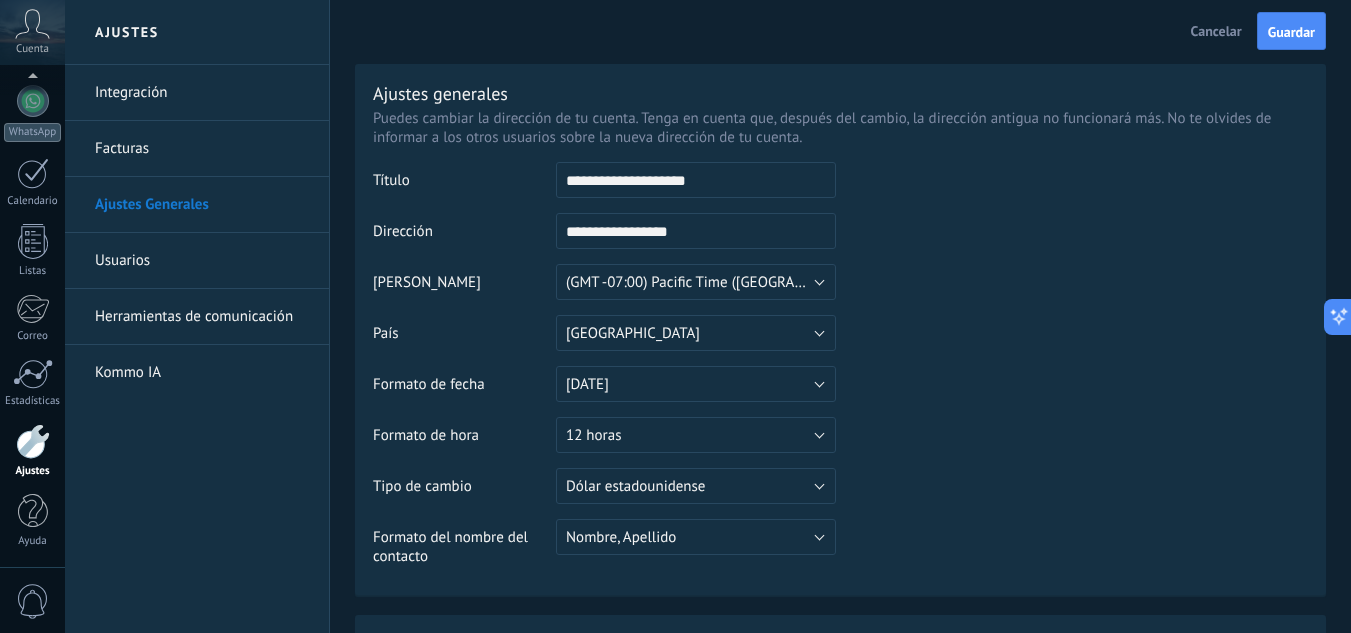 drag, startPoint x: 681, startPoint y: 228, endPoint x: 479, endPoint y: 229, distance: 202.00247 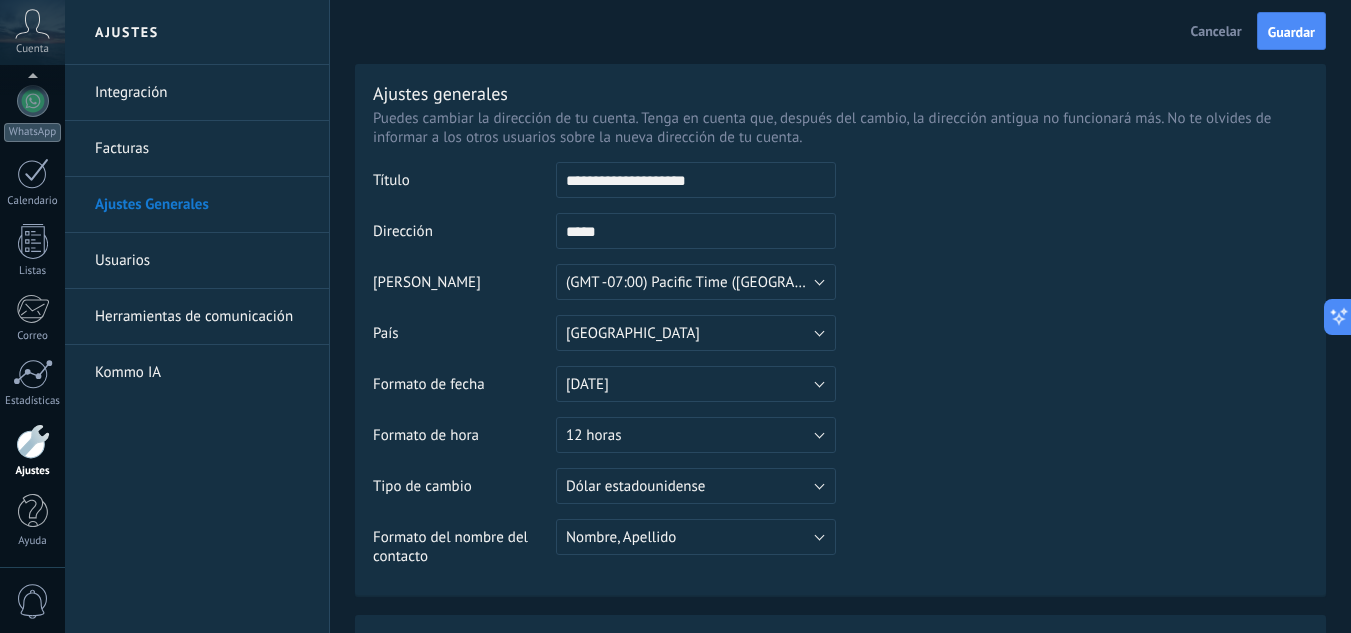 type on "*****" 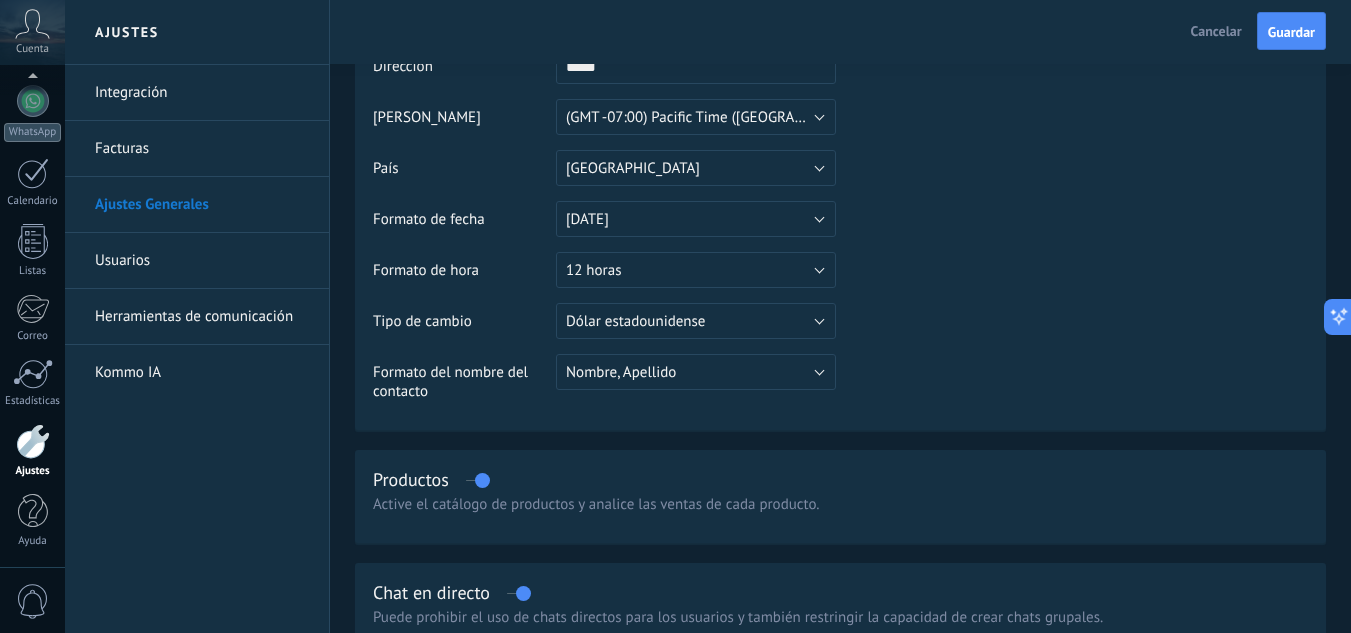 scroll, scrollTop: 200, scrollLeft: 0, axis: vertical 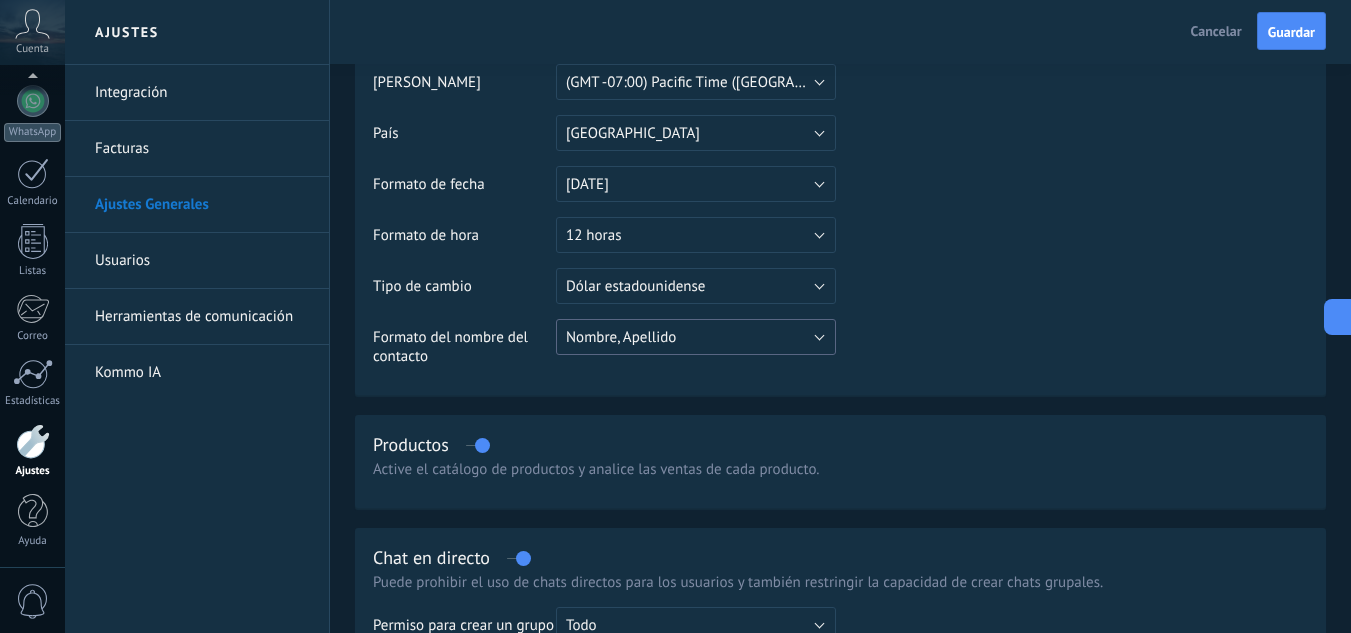 click on "Nombre, Apellido" at bounding box center [621, 337] 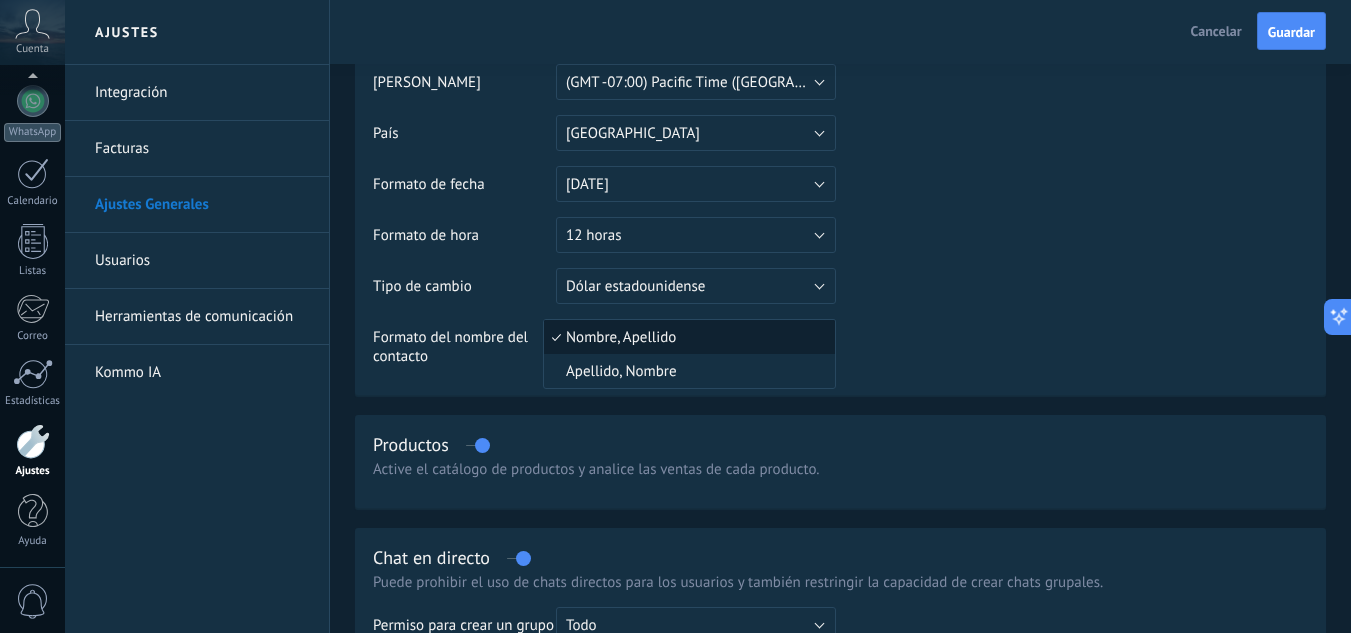 click on "Nombre, Apellido" at bounding box center (686, 337) 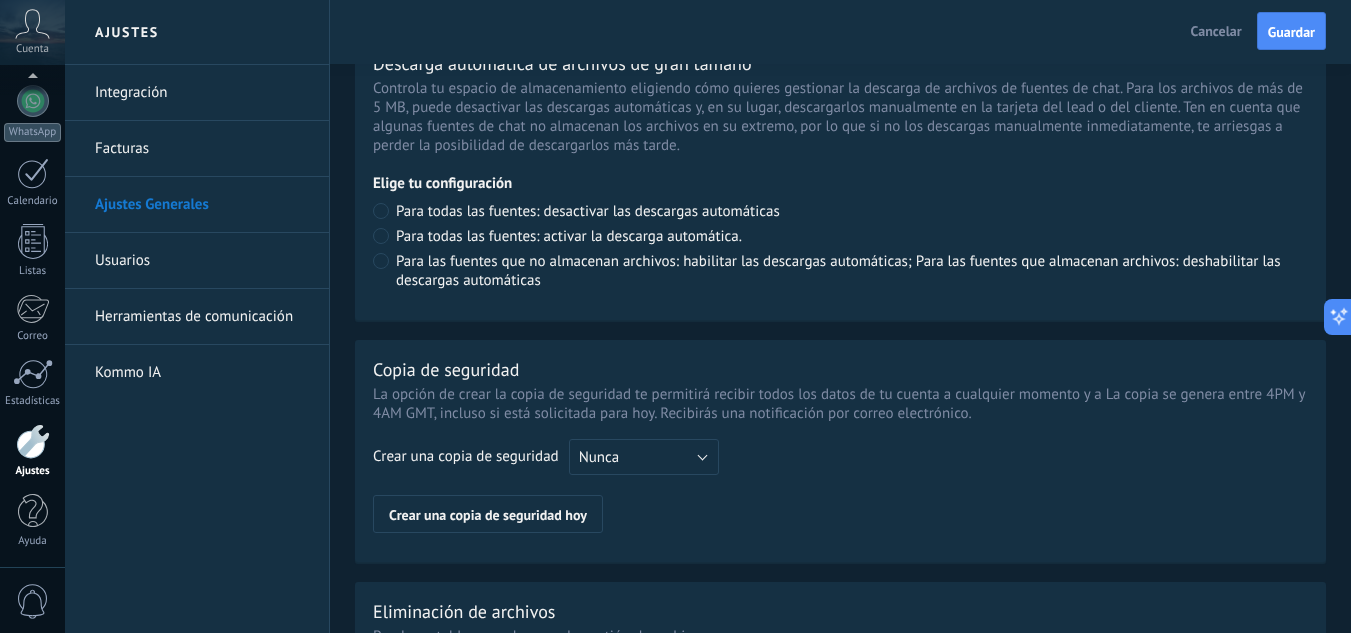 scroll, scrollTop: 1208, scrollLeft: 0, axis: vertical 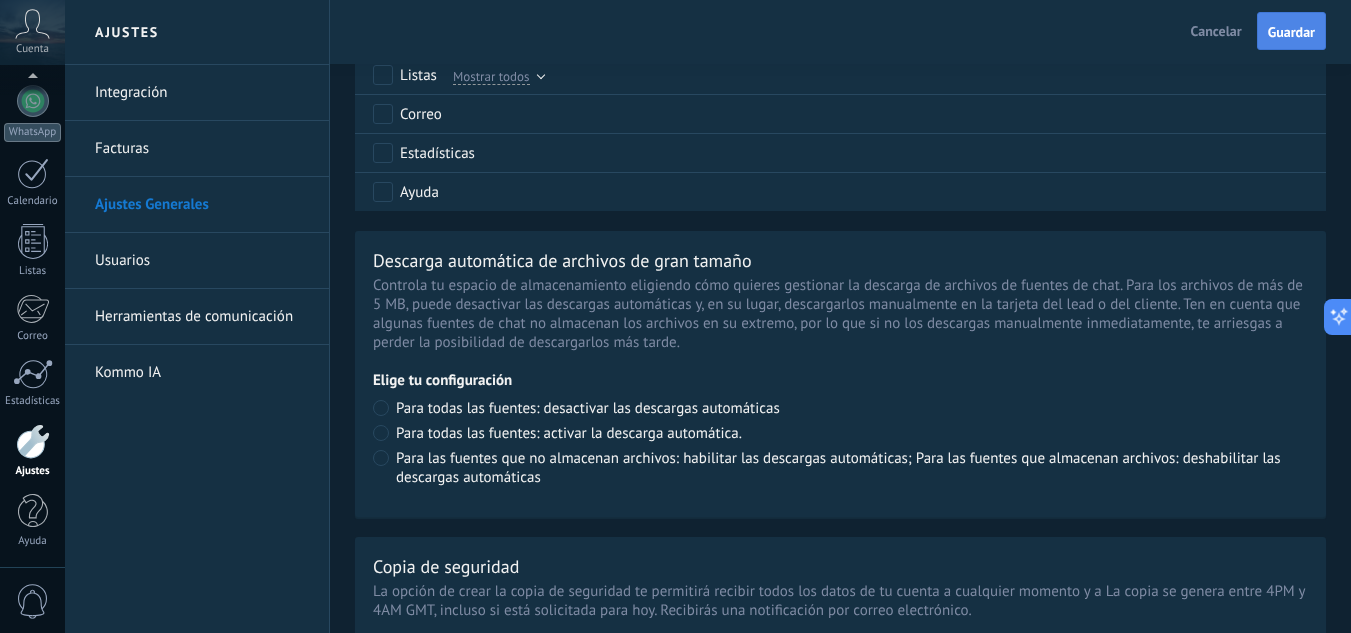 click on "Guardar" at bounding box center (1291, 32) 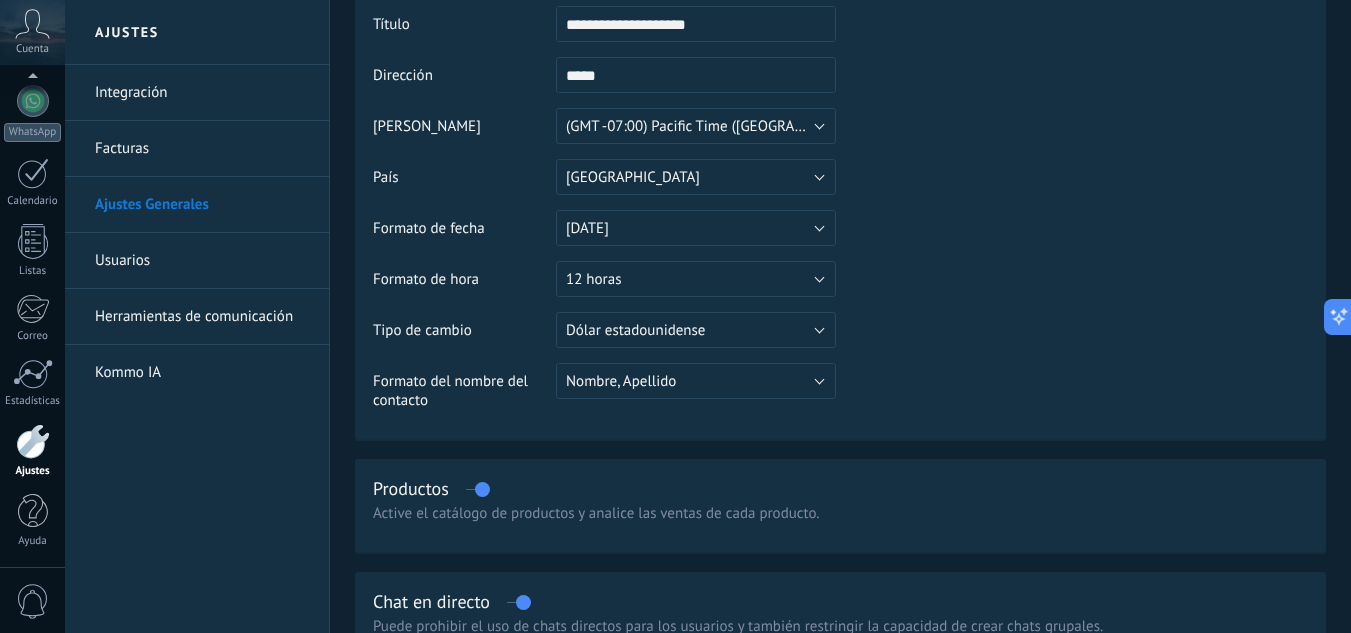scroll, scrollTop: 0, scrollLeft: 0, axis: both 